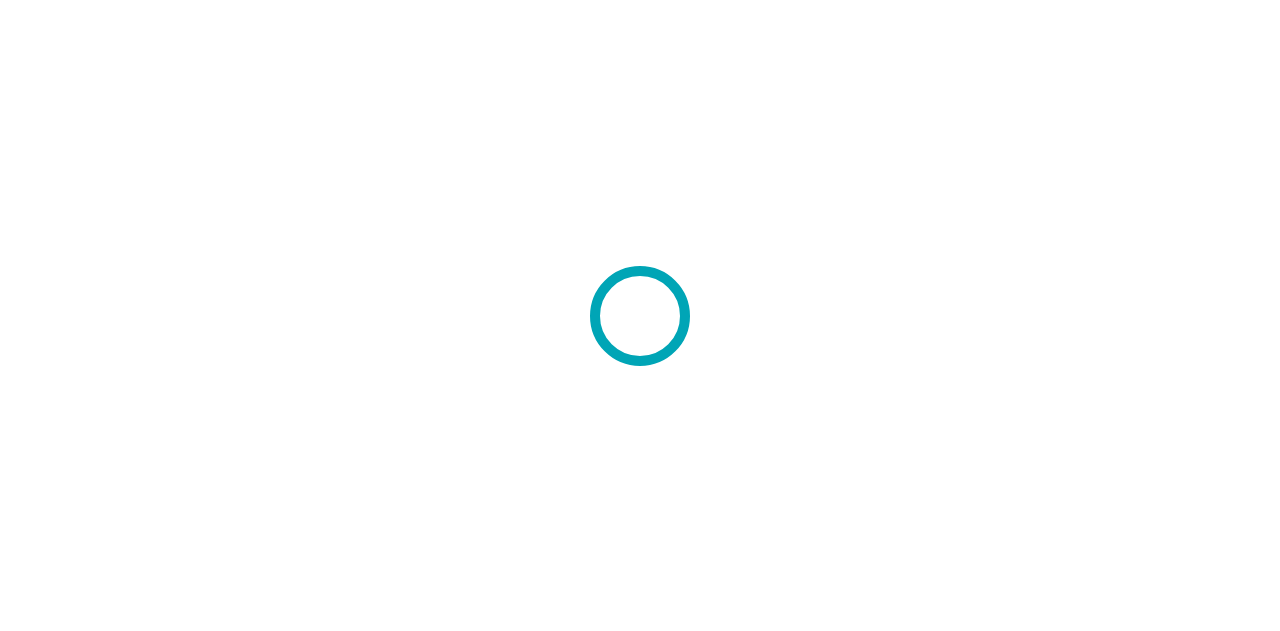 scroll, scrollTop: 0, scrollLeft: 0, axis: both 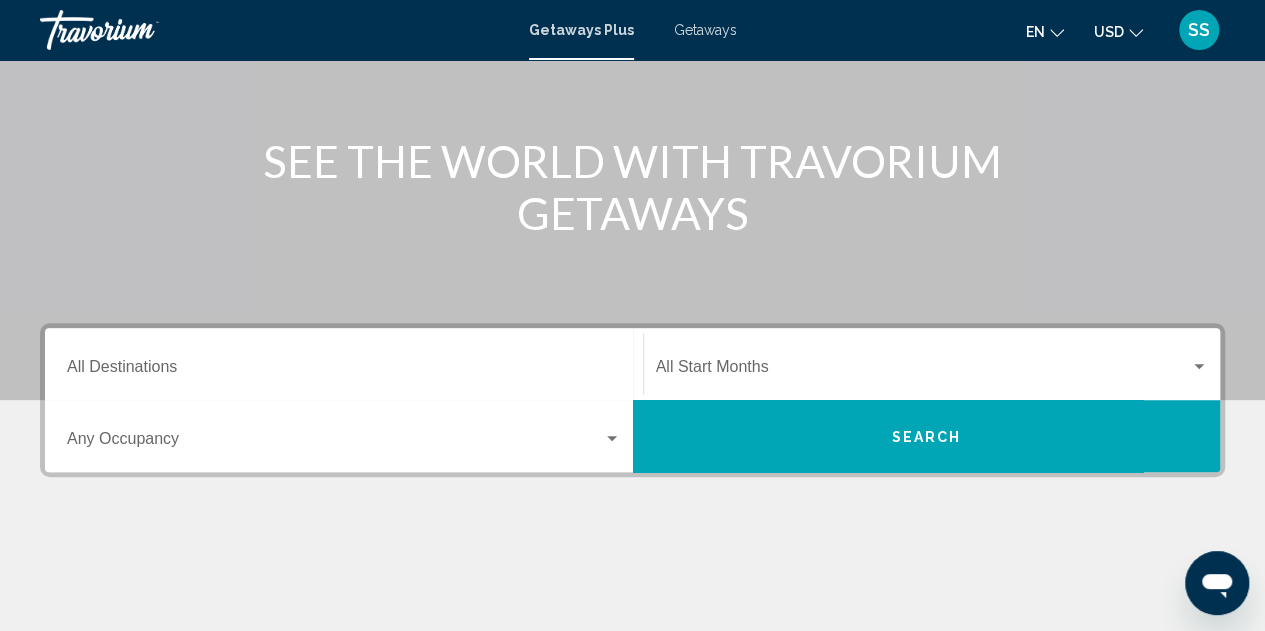 click on "Destination All Destinations" at bounding box center [344, 364] 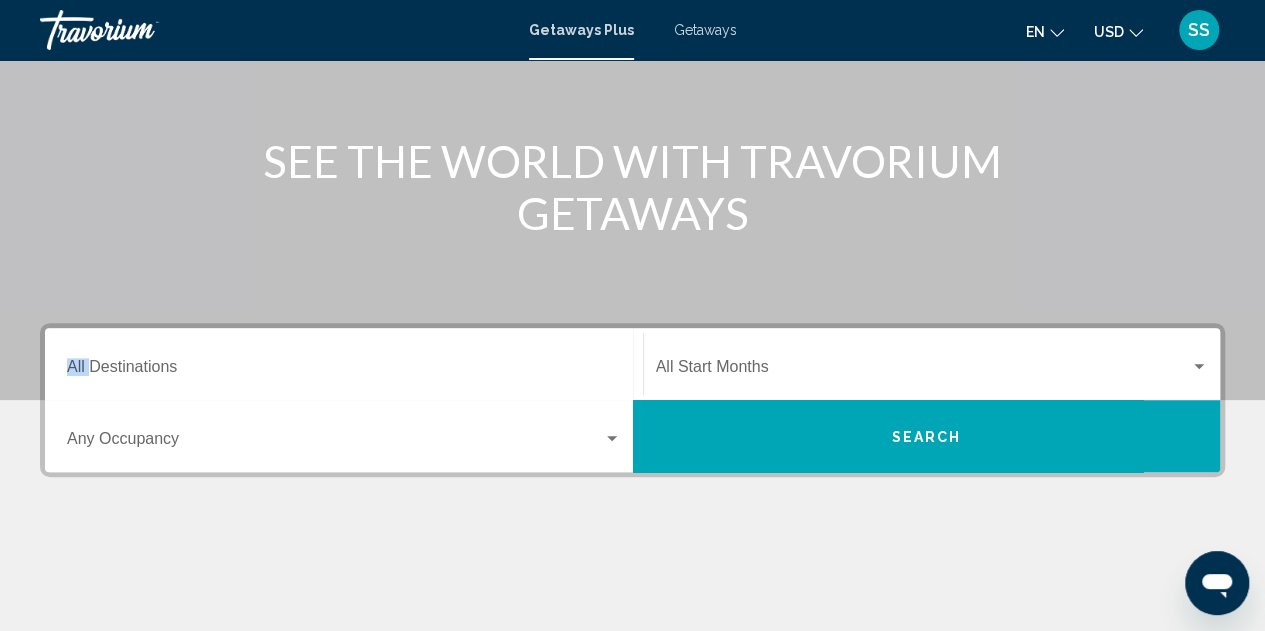 click on "Destination All Destinations" at bounding box center (344, 364) 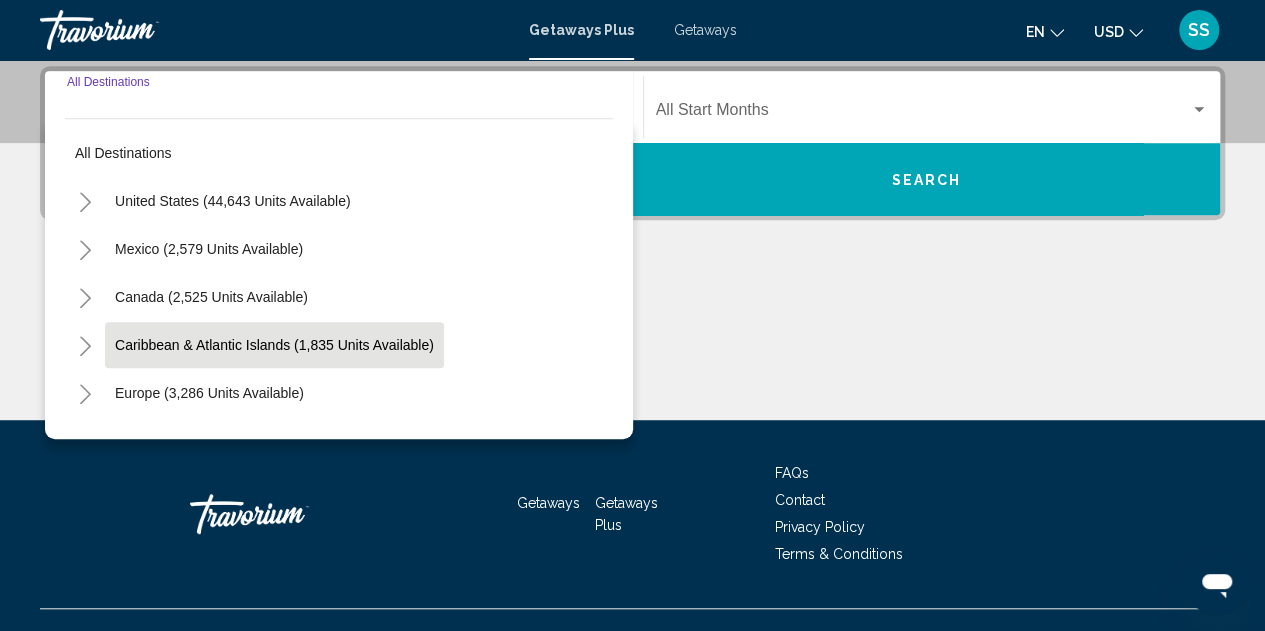 scroll, scrollTop: 458, scrollLeft: 0, axis: vertical 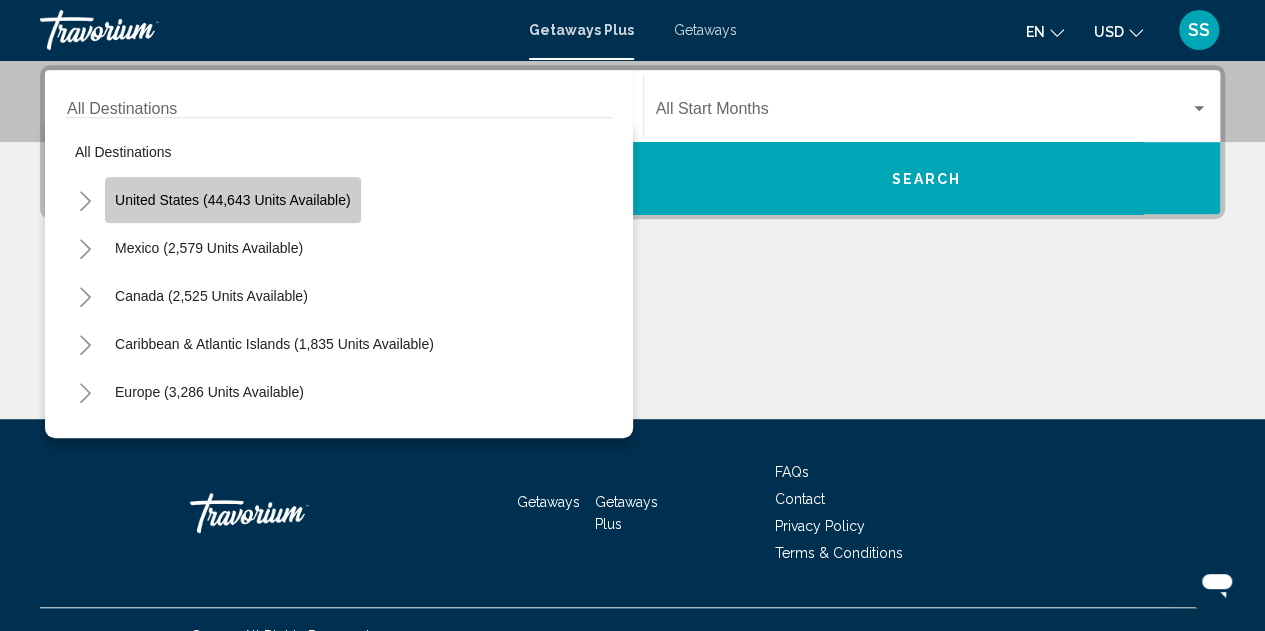 click on "United States (44,643 units available)" 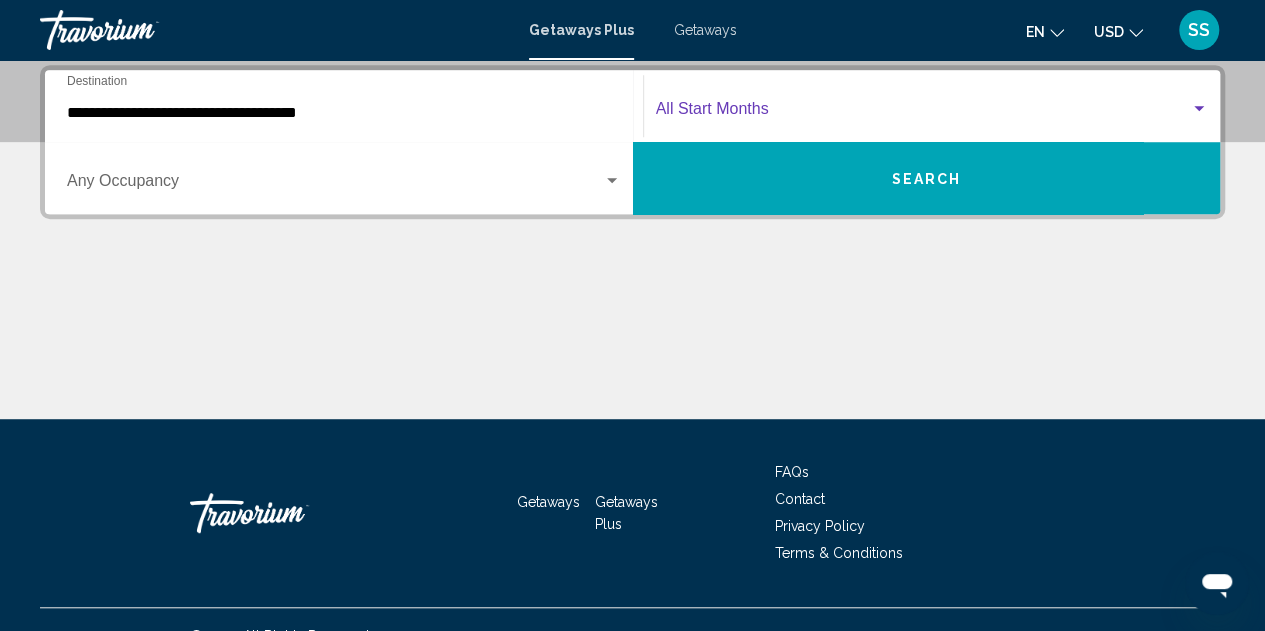 click at bounding box center (923, 113) 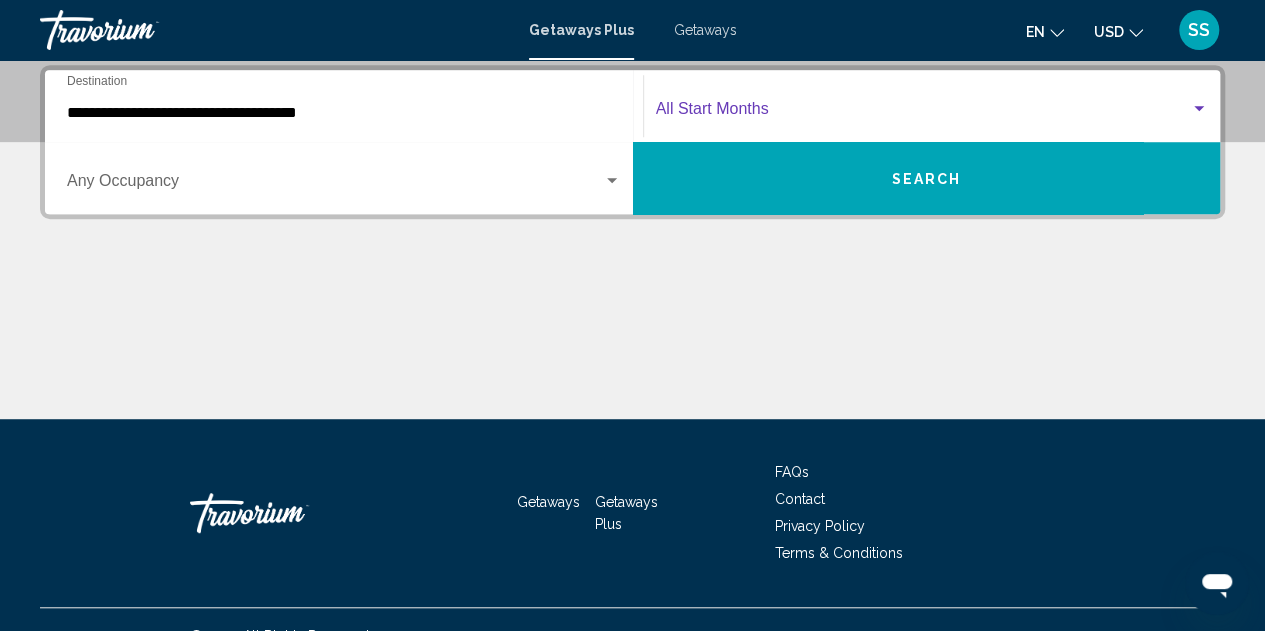 click at bounding box center (923, 113) 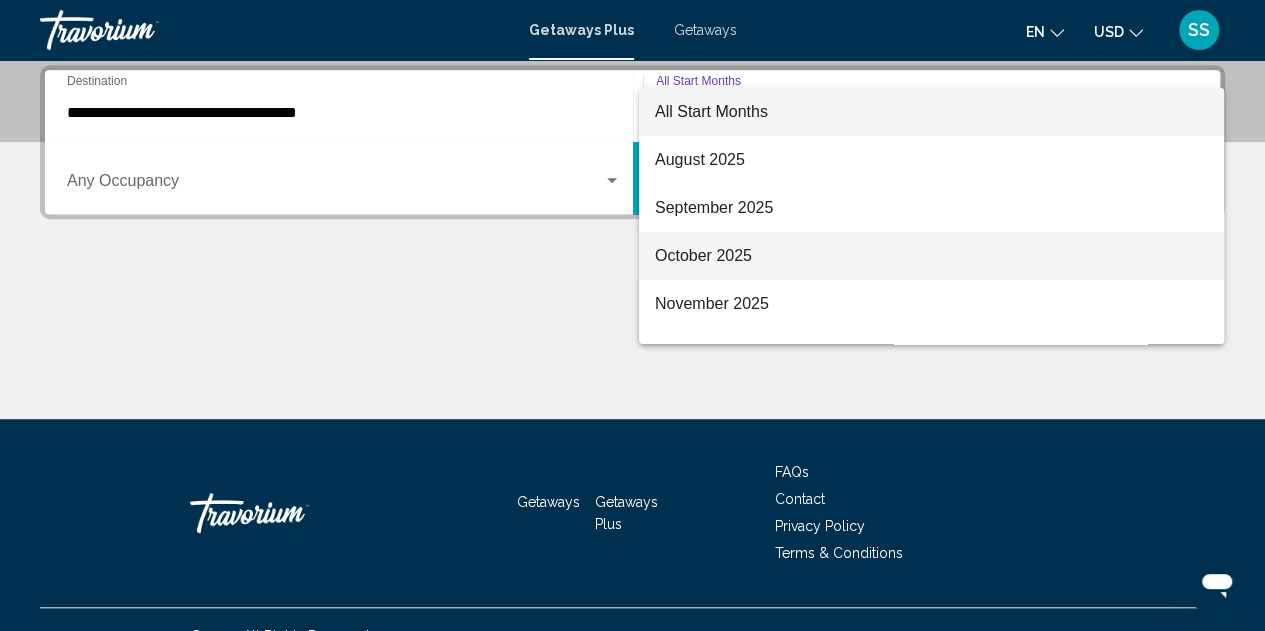 click on "October 2025" at bounding box center (931, 256) 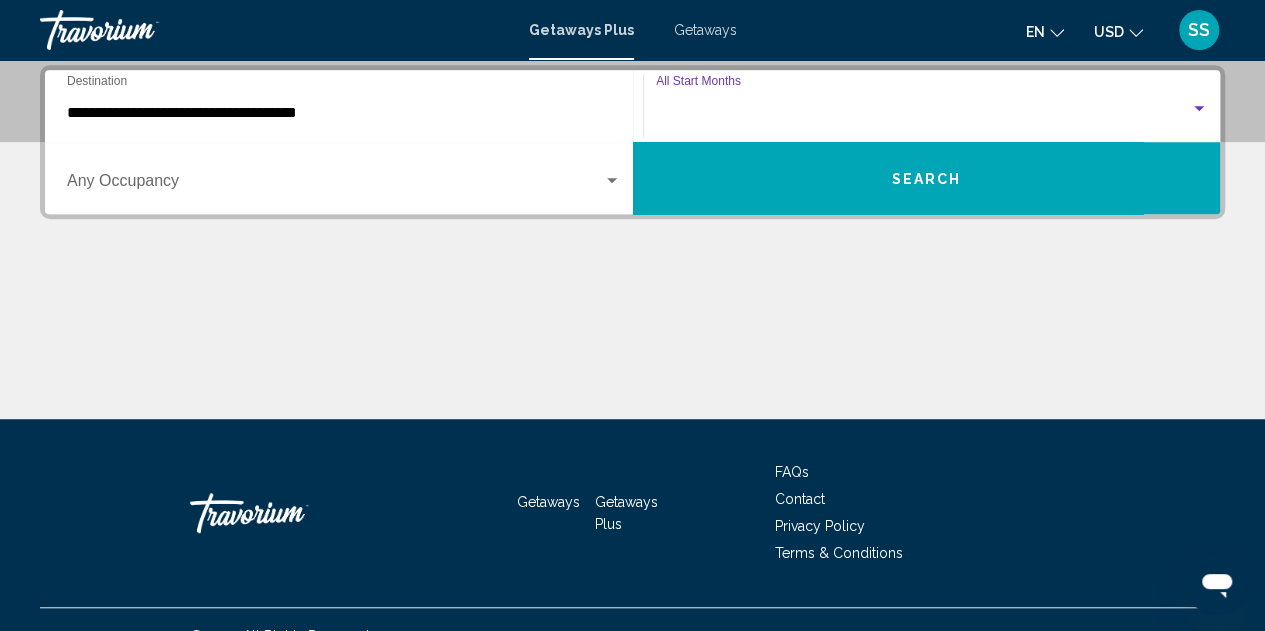 click on "**********" at bounding box center [632, 242] 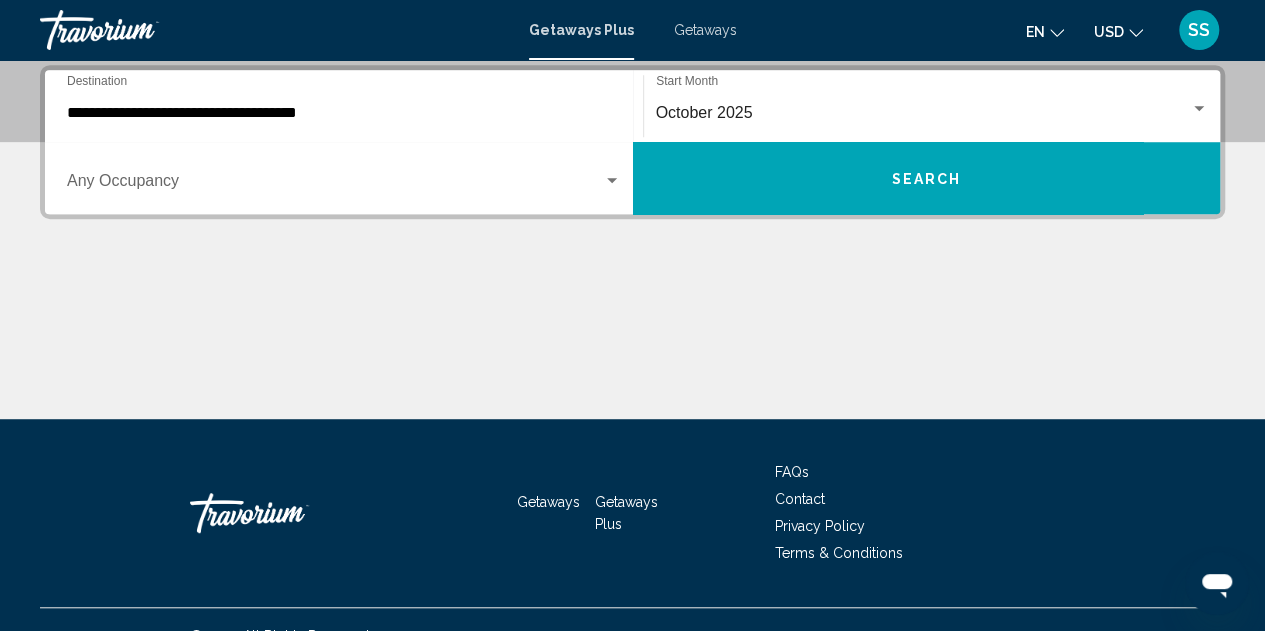 click on "Occupancy Any Occupancy" at bounding box center [344, 178] 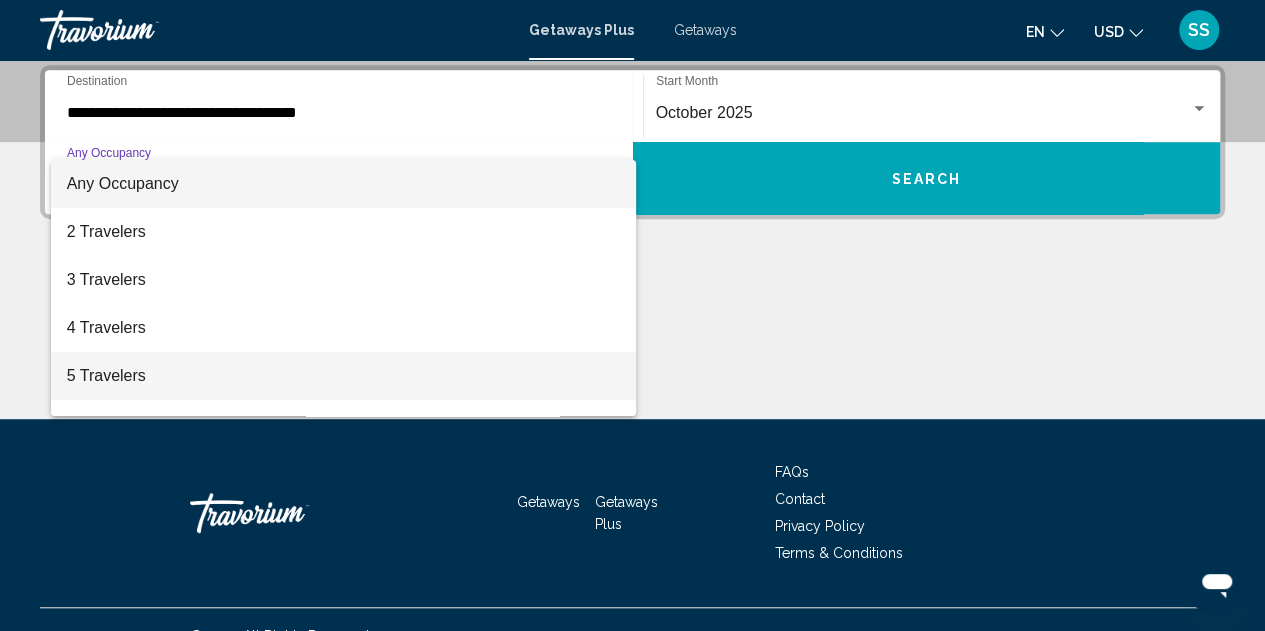 click on "5 Travelers" at bounding box center (344, 376) 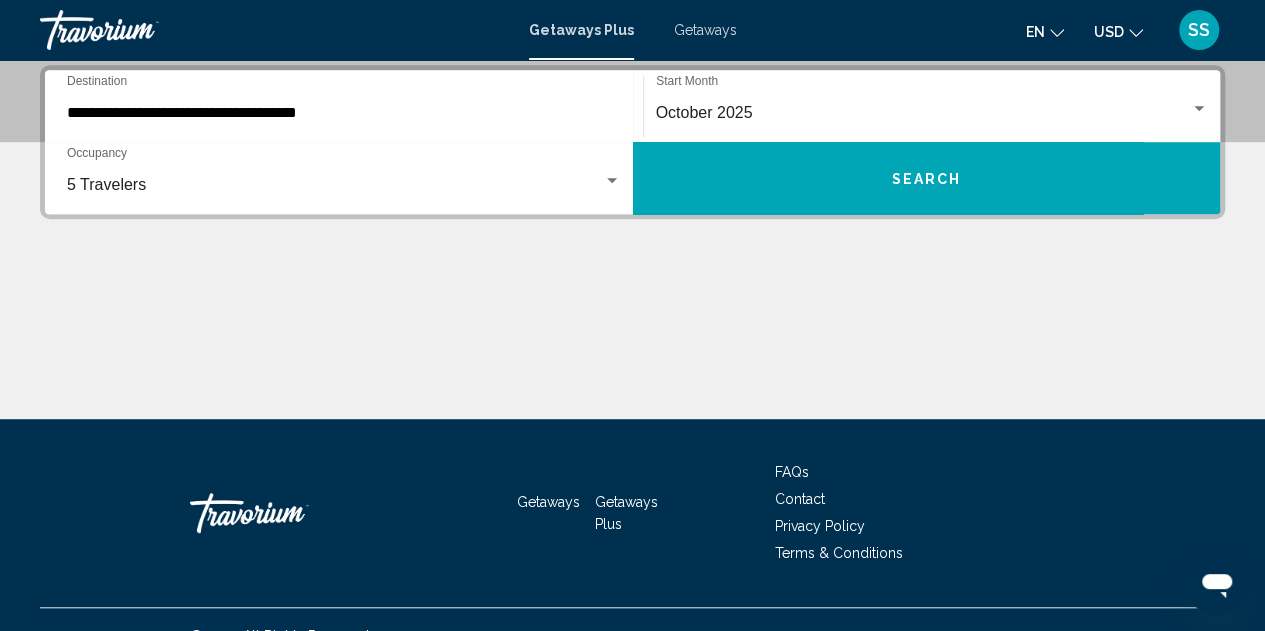click at bounding box center [632, 344] 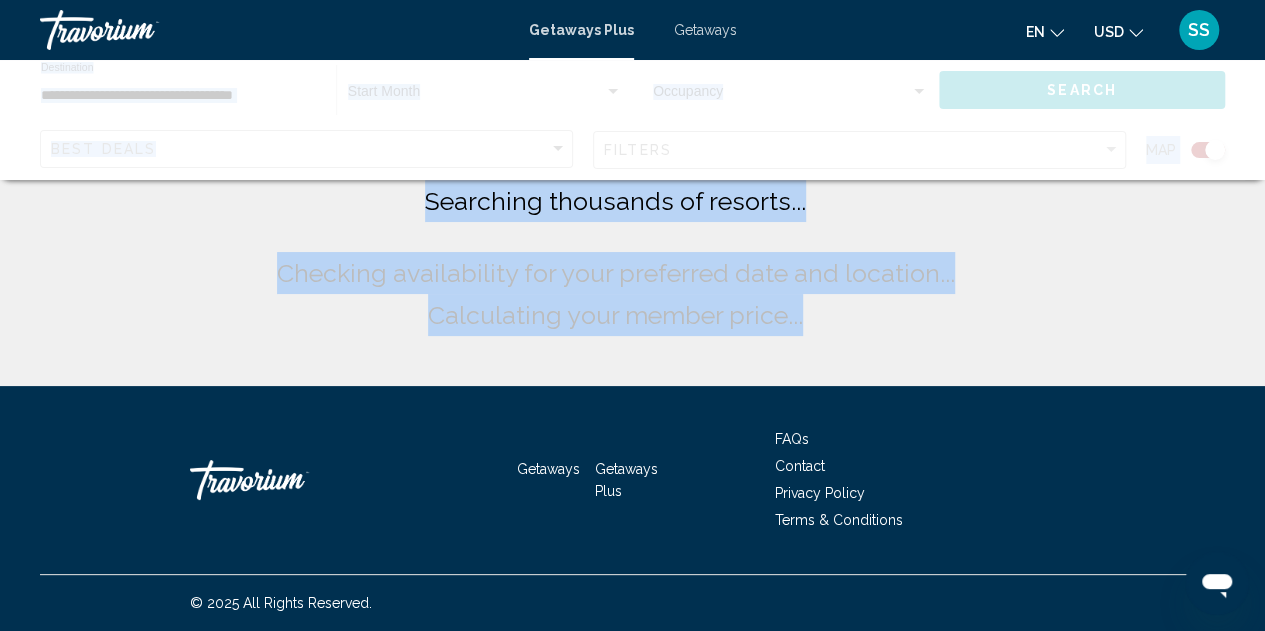 scroll, scrollTop: 0, scrollLeft: 0, axis: both 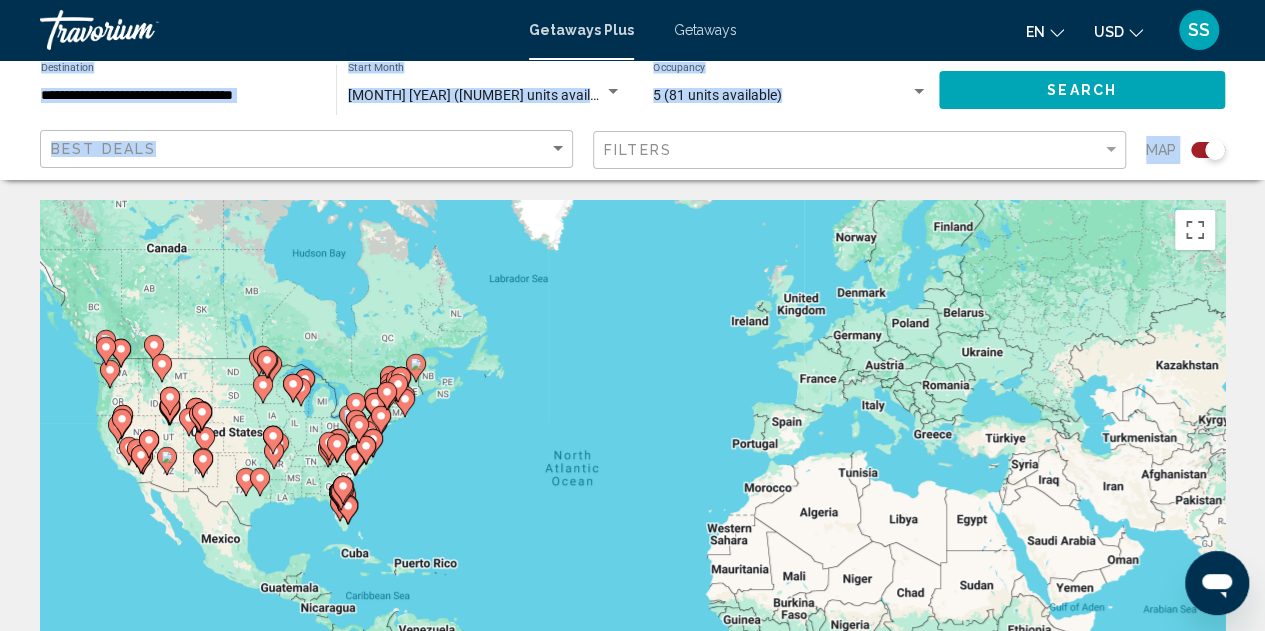 click on "To activate drag with keyboard, press Alt + Enter. Once in keyboard drag state, use the arrow keys to move the marker. To complete the drag, press the Enter key. To cancel, press Escape." at bounding box center [632, 500] 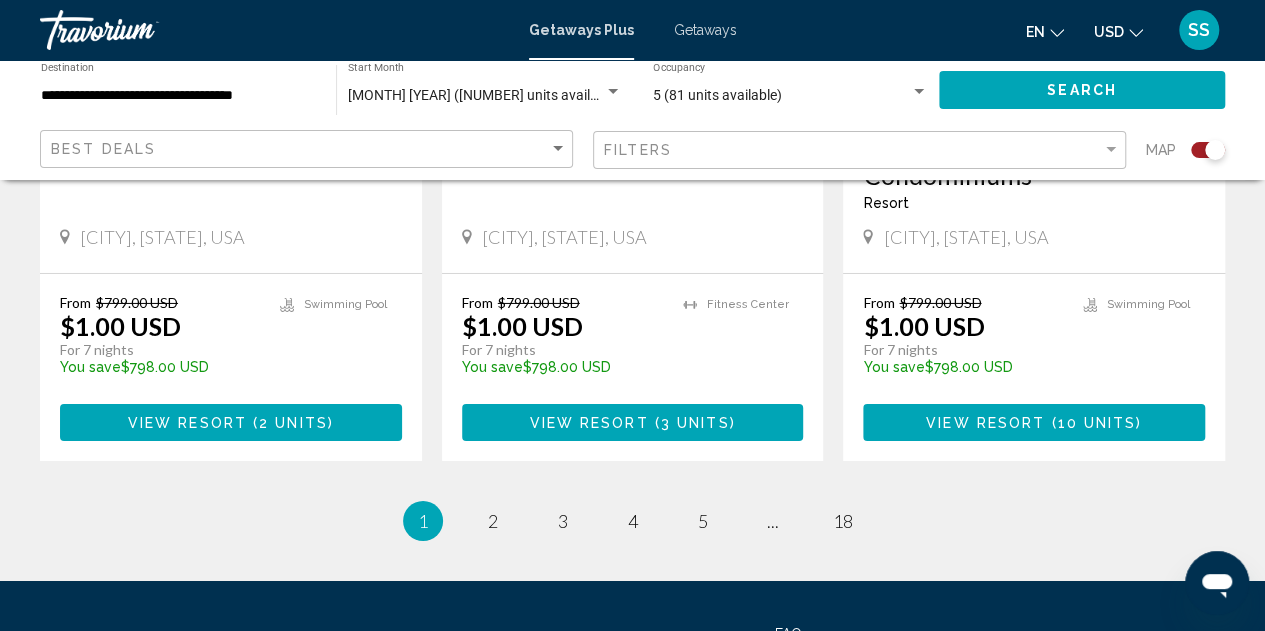 scroll, scrollTop: 3396, scrollLeft: 0, axis: vertical 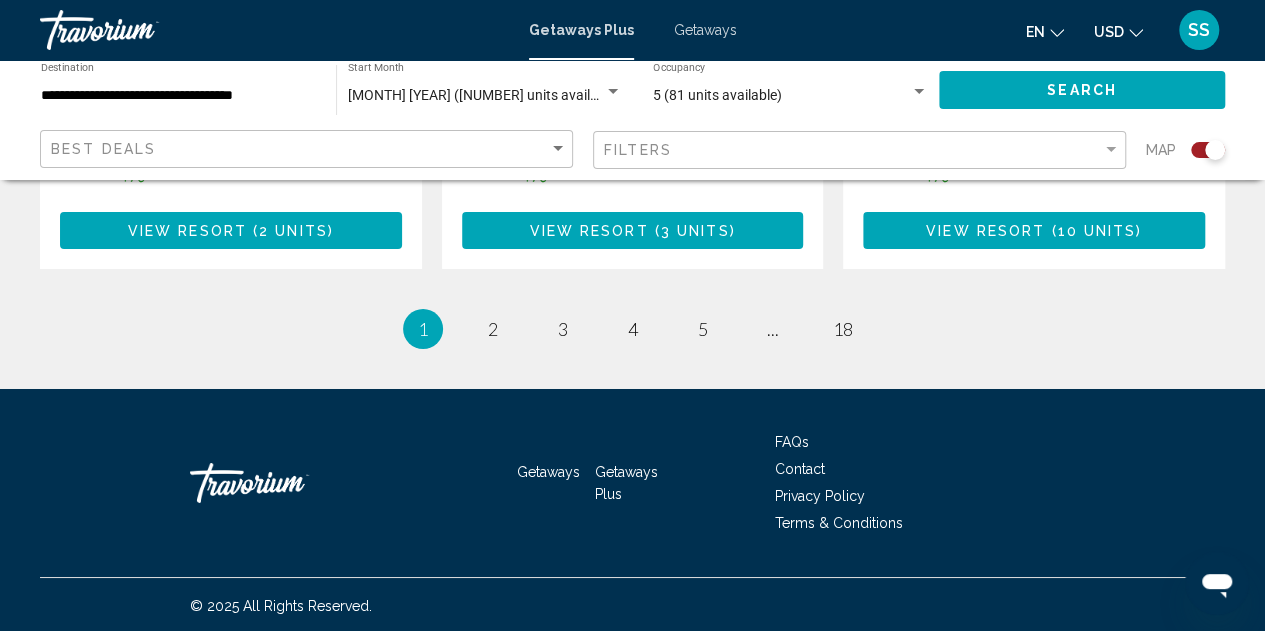 click on "Filters" 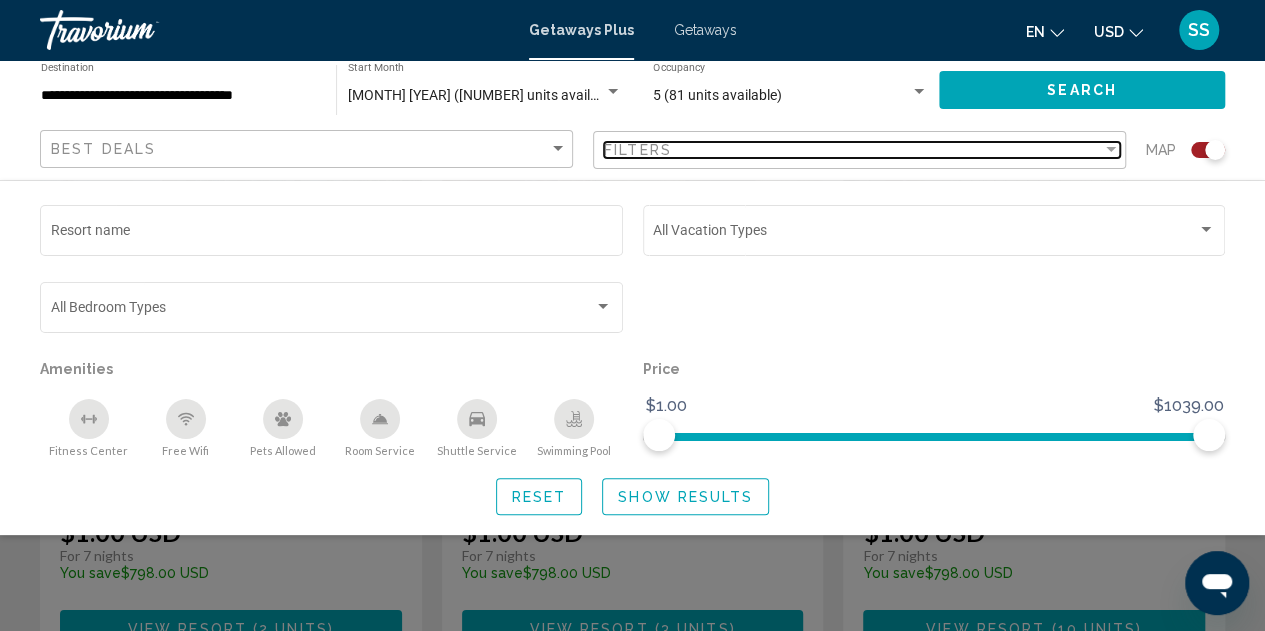 scroll, scrollTop: 2996, scrollLeft: 0, axis: vertical 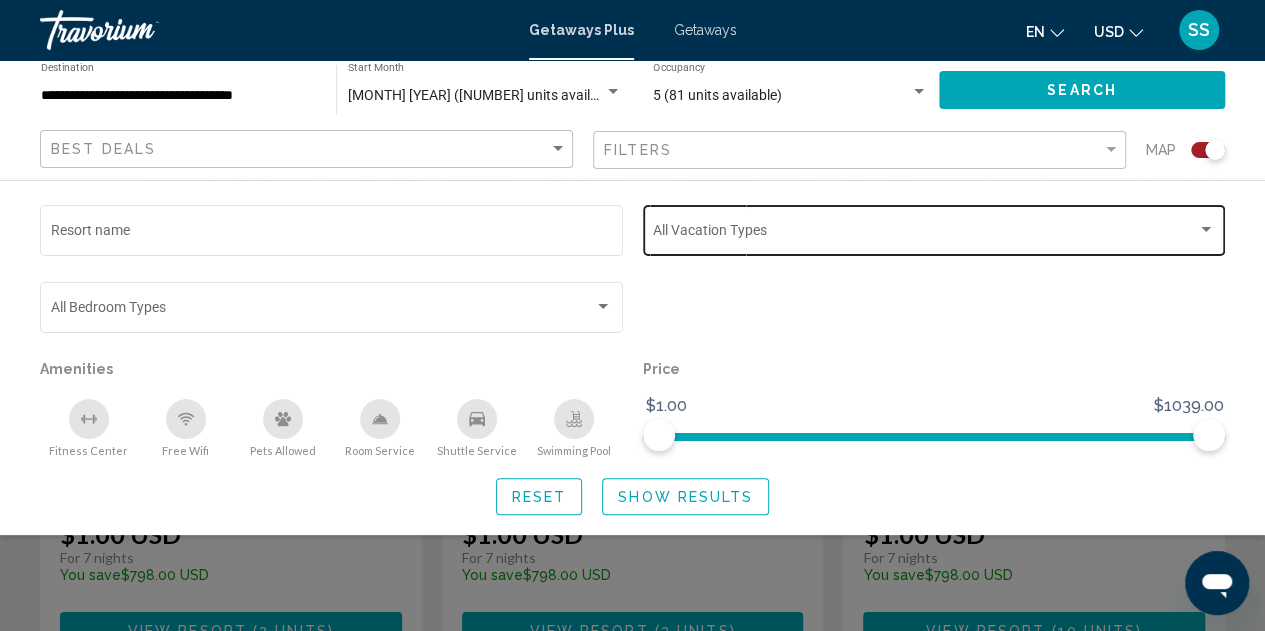 click on "Vacation Types All Vacation Types" 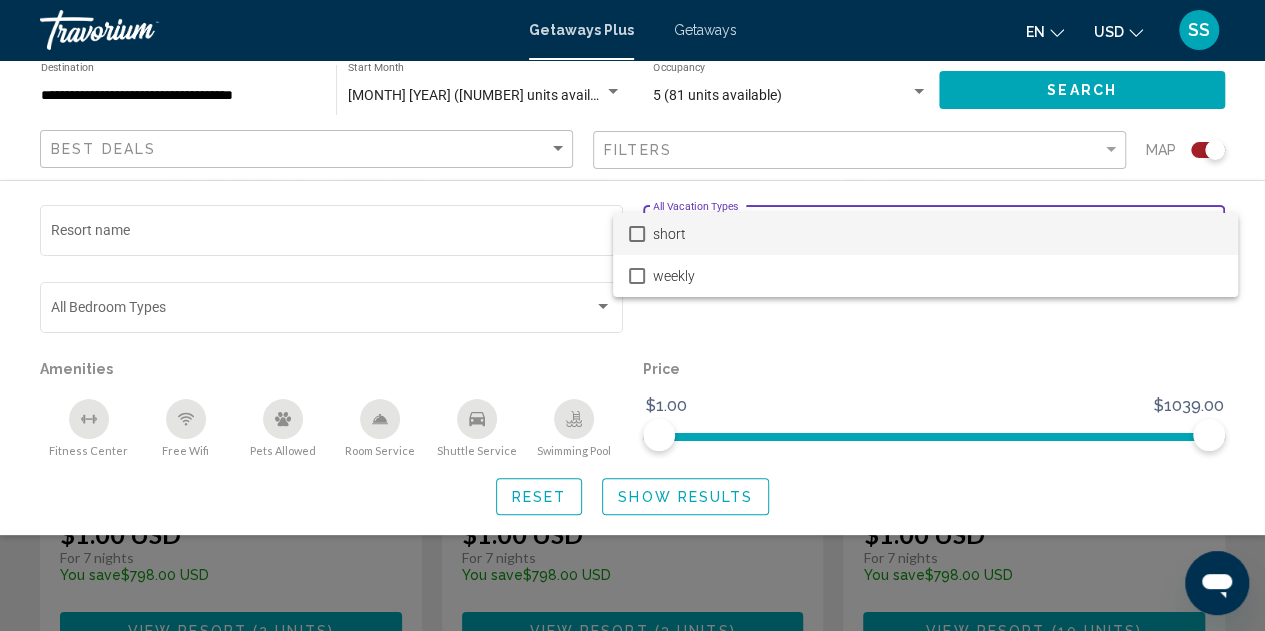 click on "short" at bounding box center [937, 234] 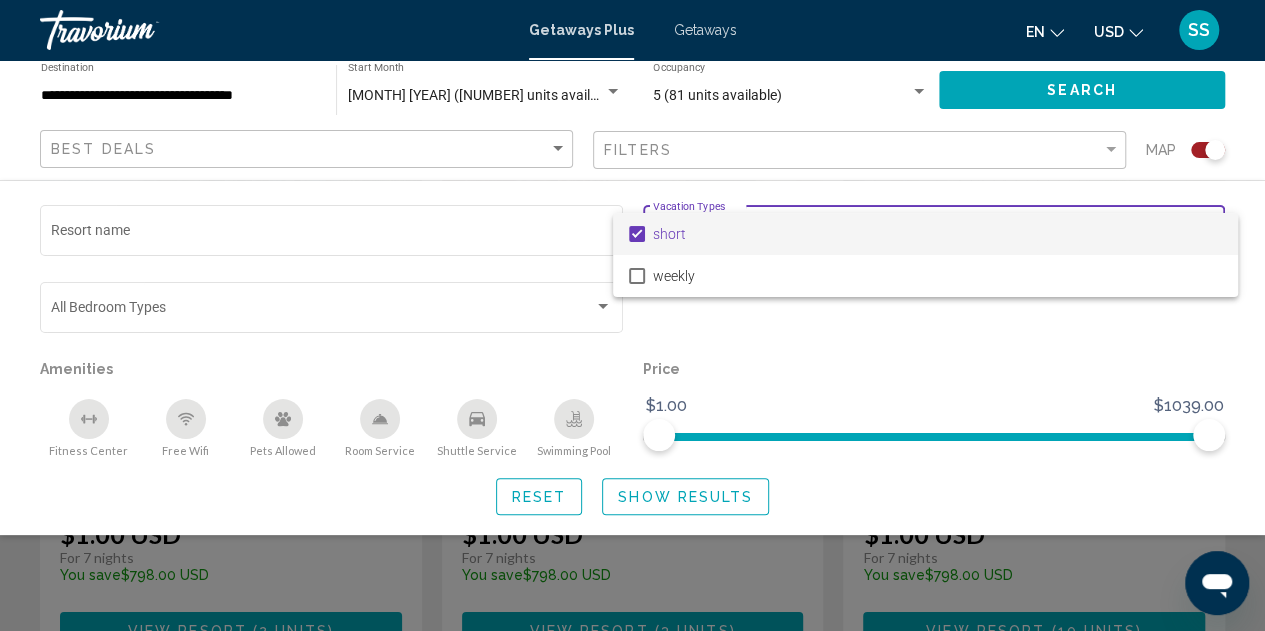 click at bounding box center [632, 315] 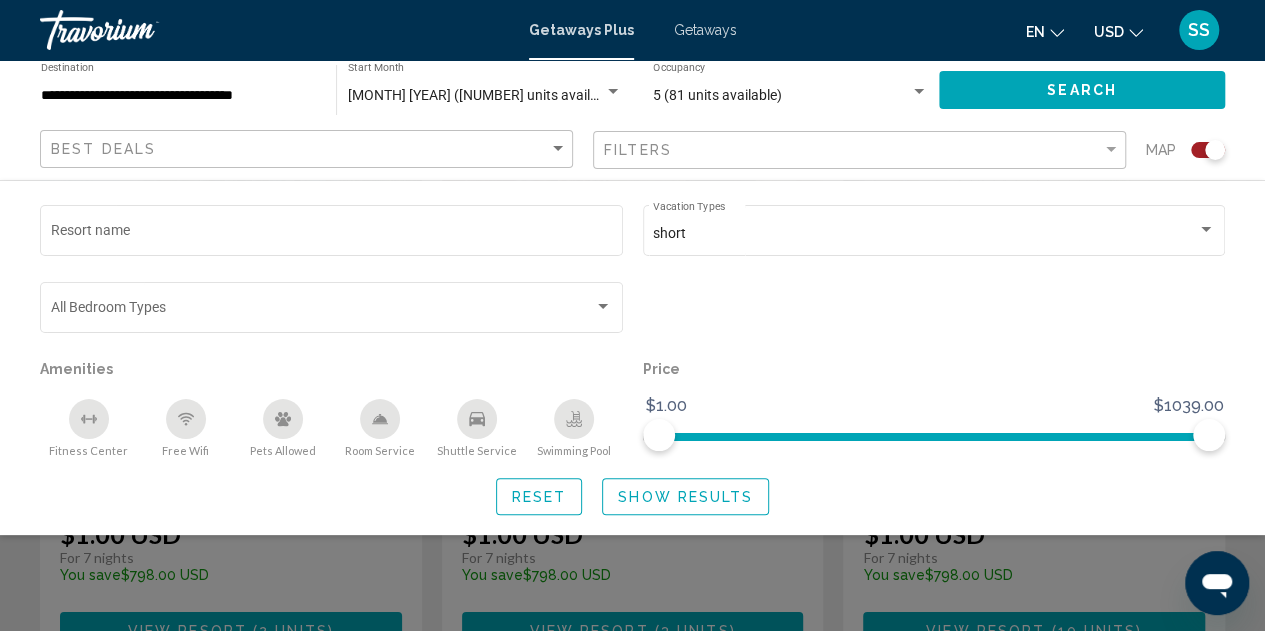 click on "Show Results" 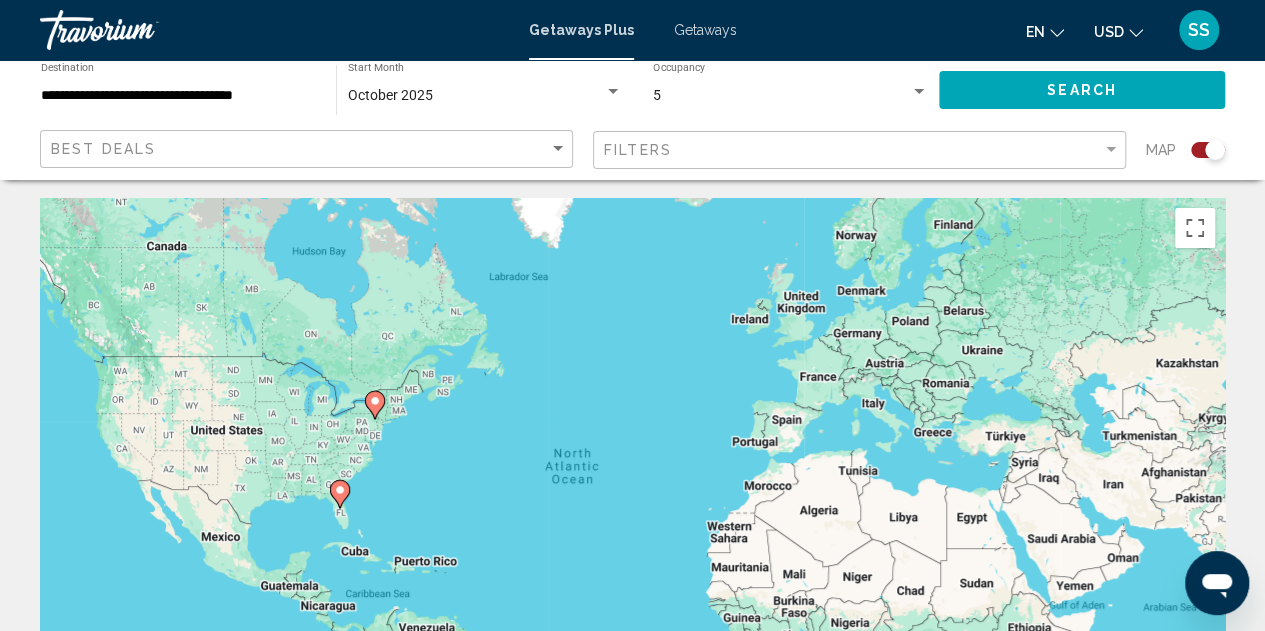 scroll, scrollTop: 0, scrollLeft: 0, axis: both 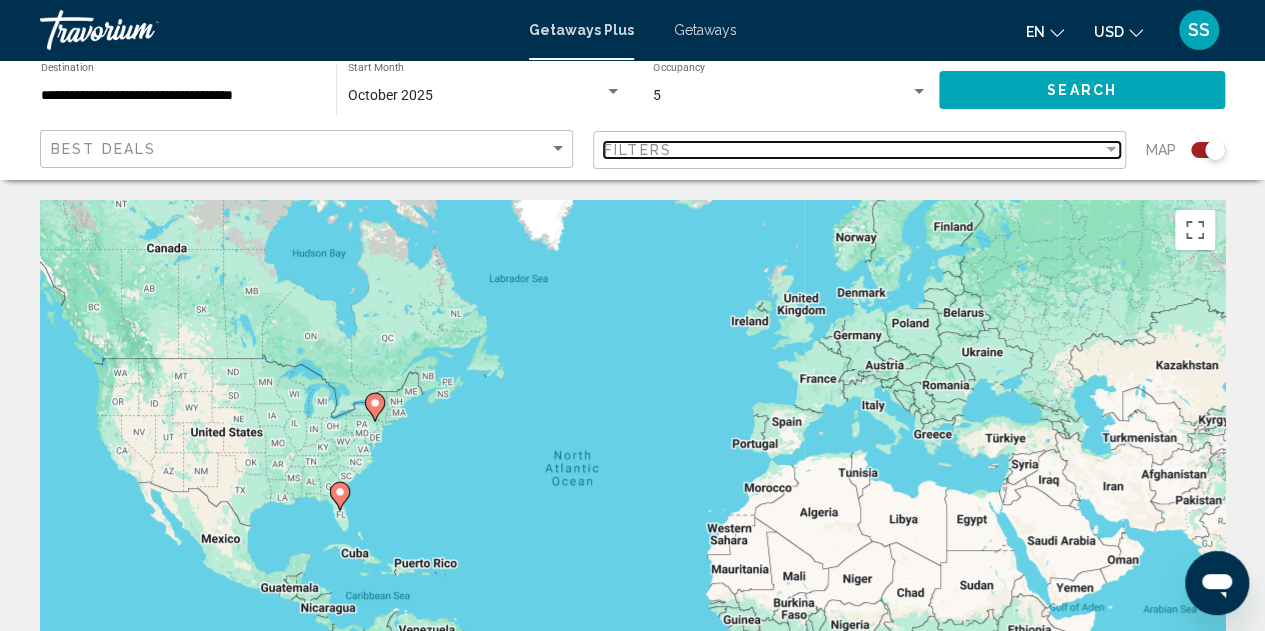 click on "Filters" at bounding box center (853, 150) 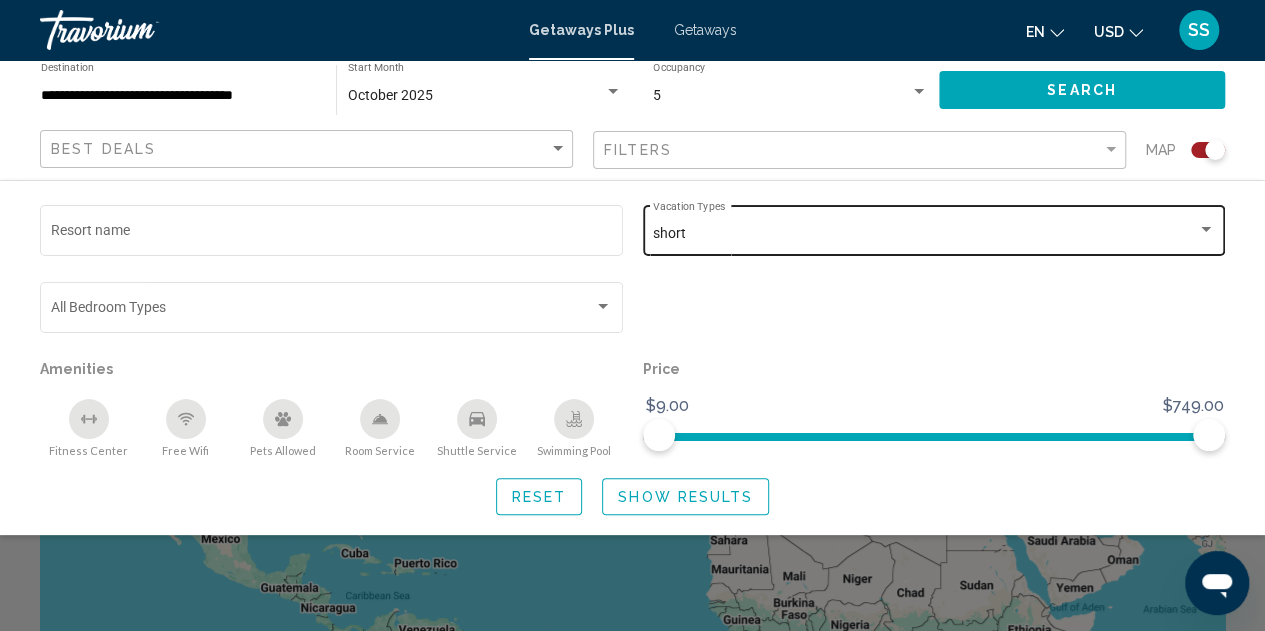 click on "short" at bounding box center (925, 234) 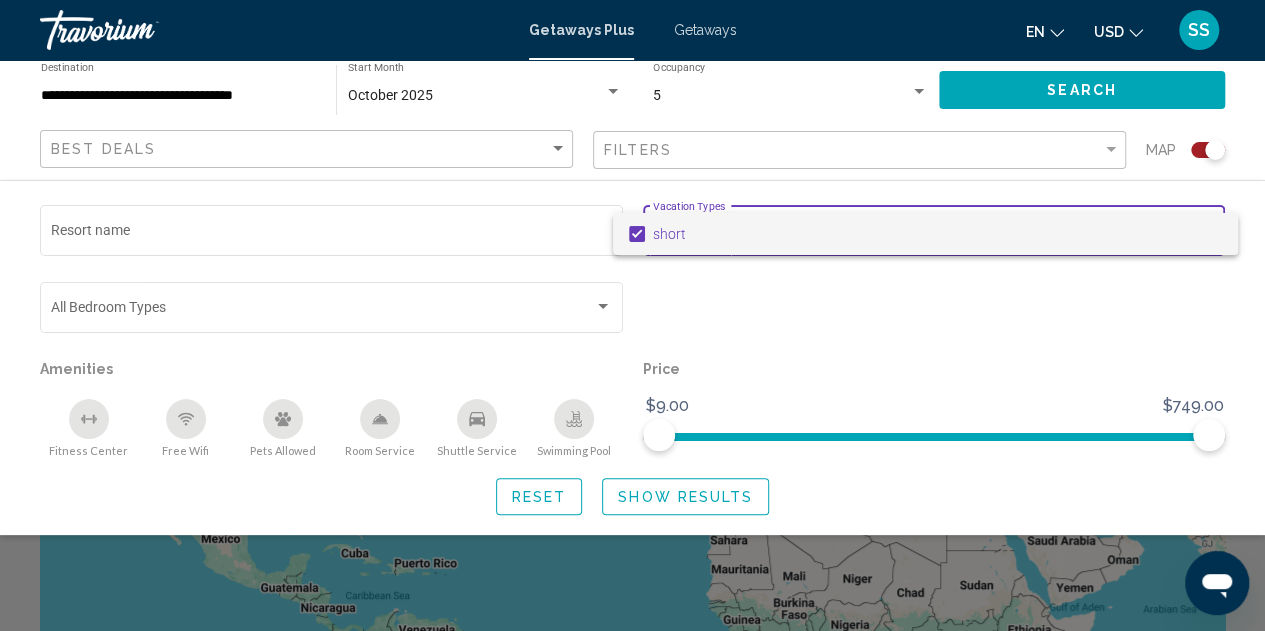 click on "short" at bounding box center [937, 234] 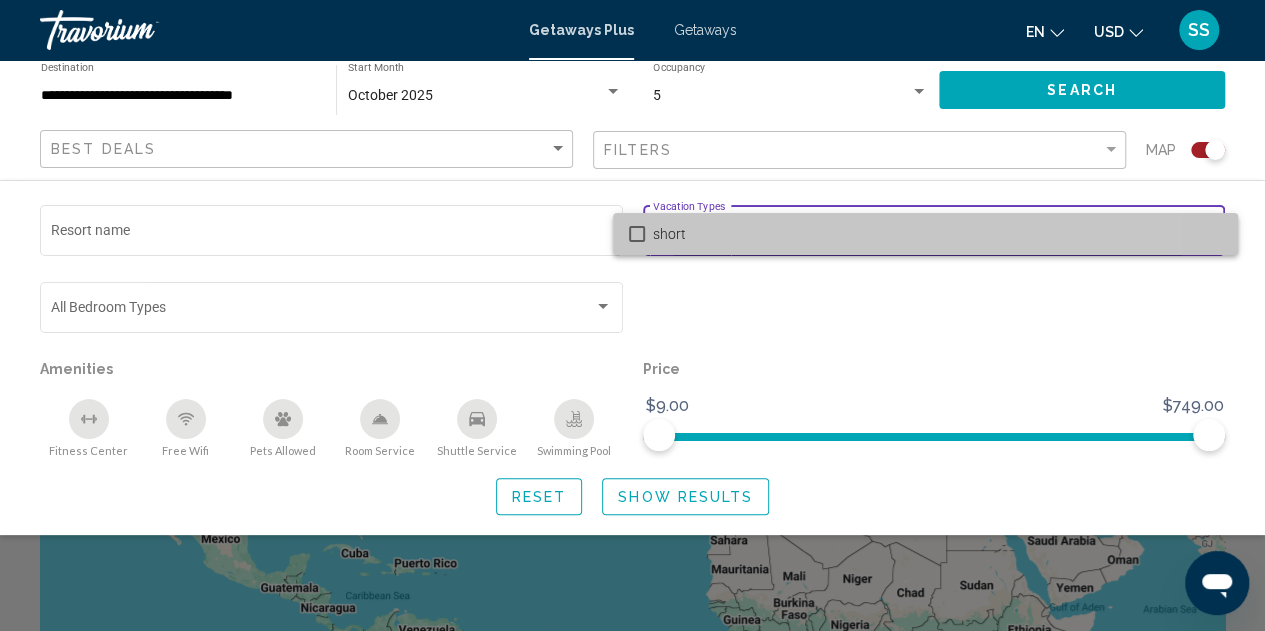 click on "short" at bounding box center (937, 234) 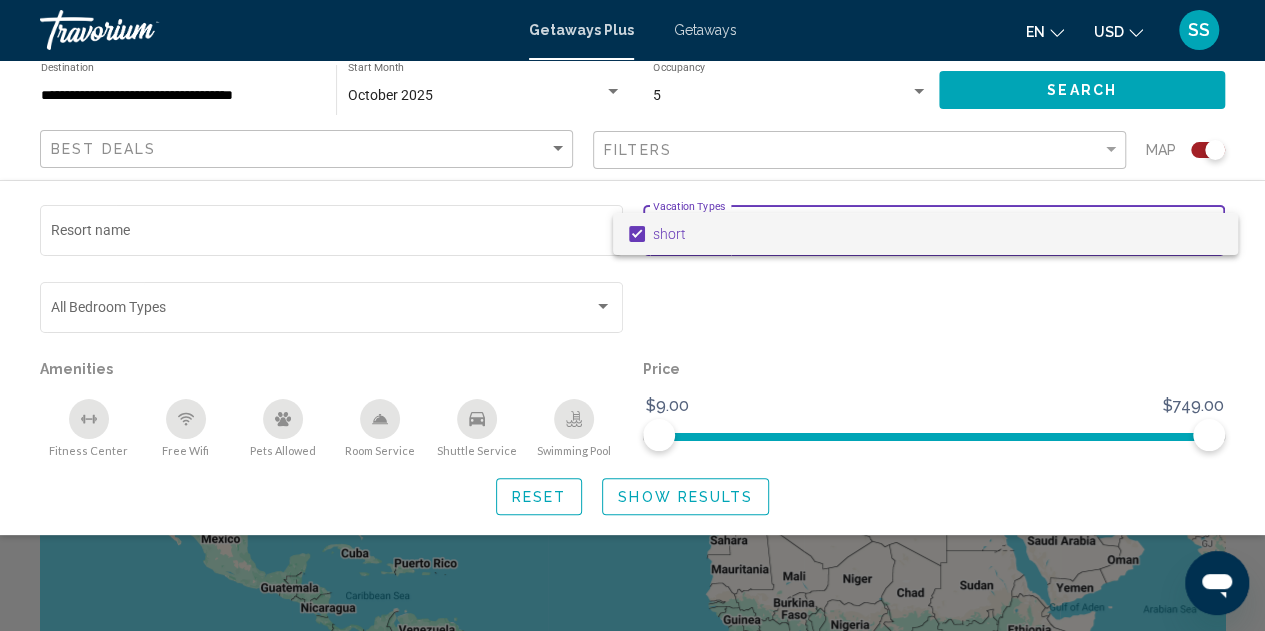 click at bounding box center [632, 315] 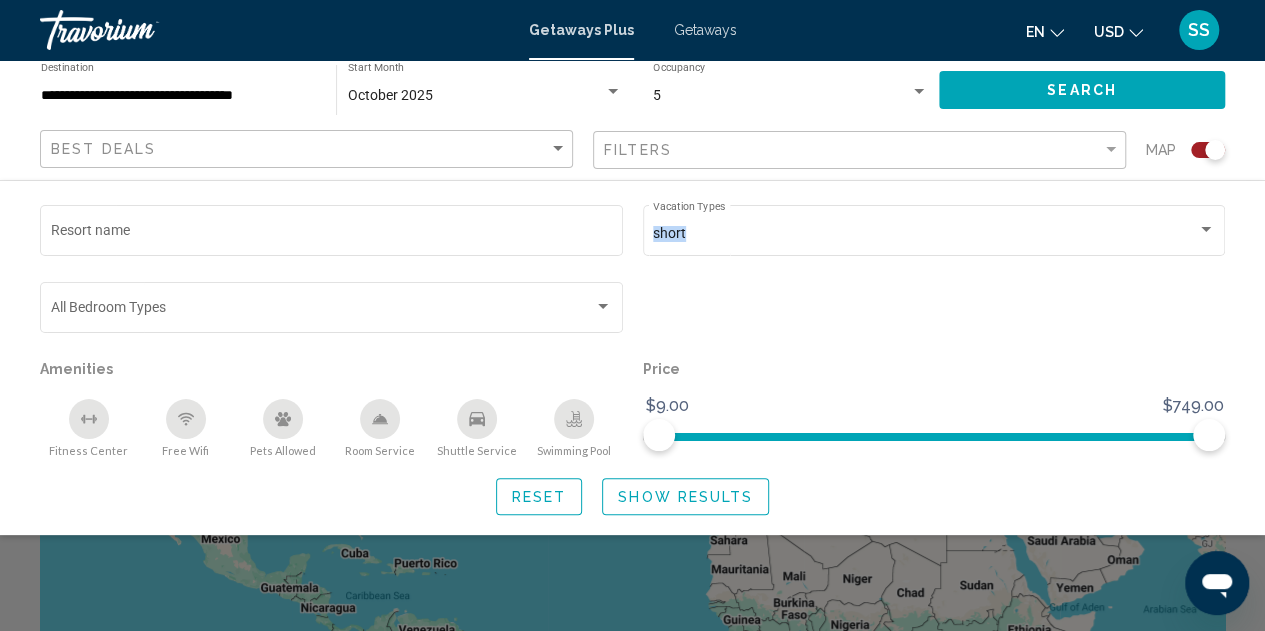 click on "short Vacation Types All Vacation Types" 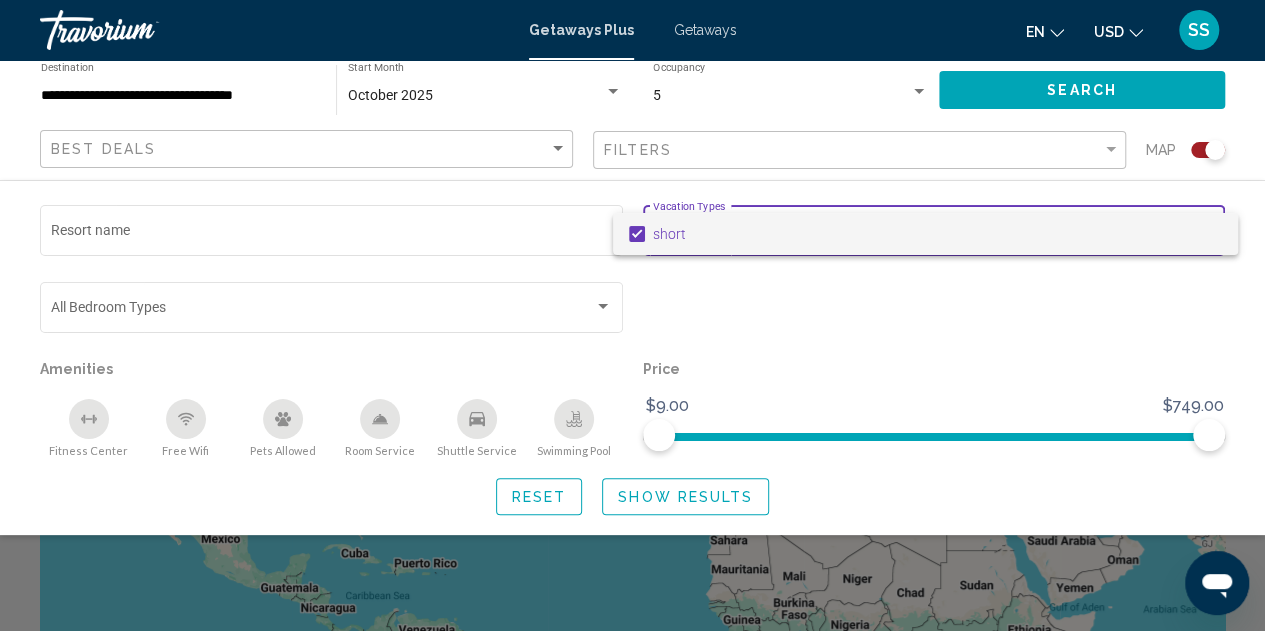 click at bounding box center (632, 315) 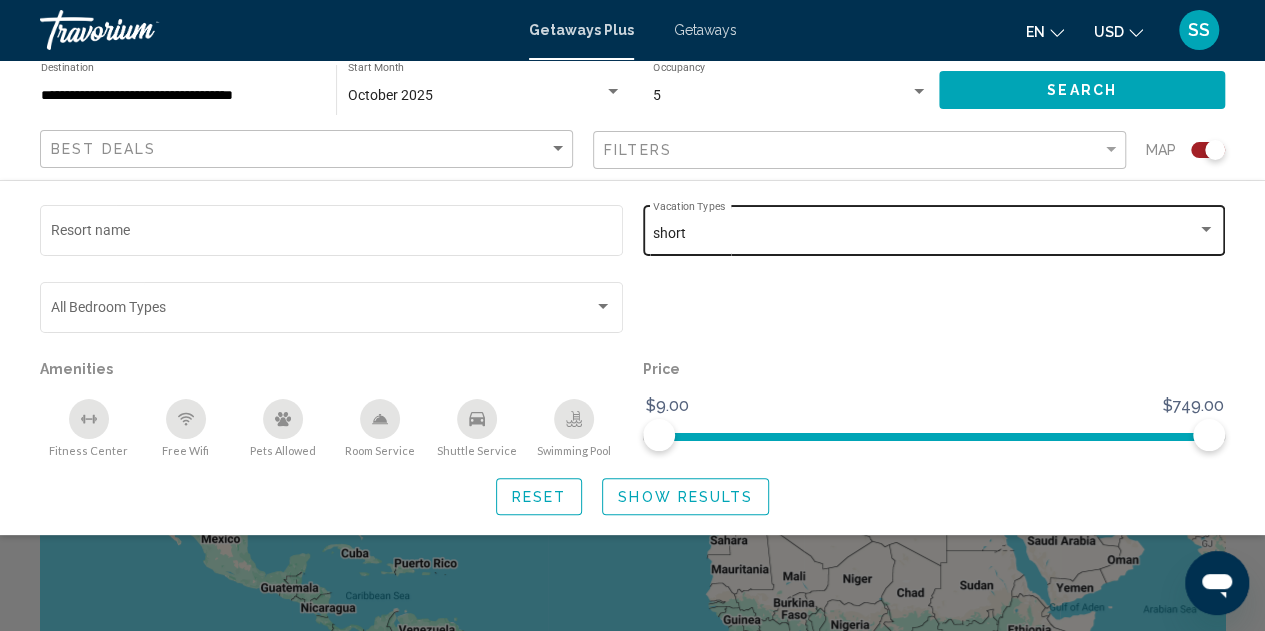 click on "short Vacation Types All Vacation Types" 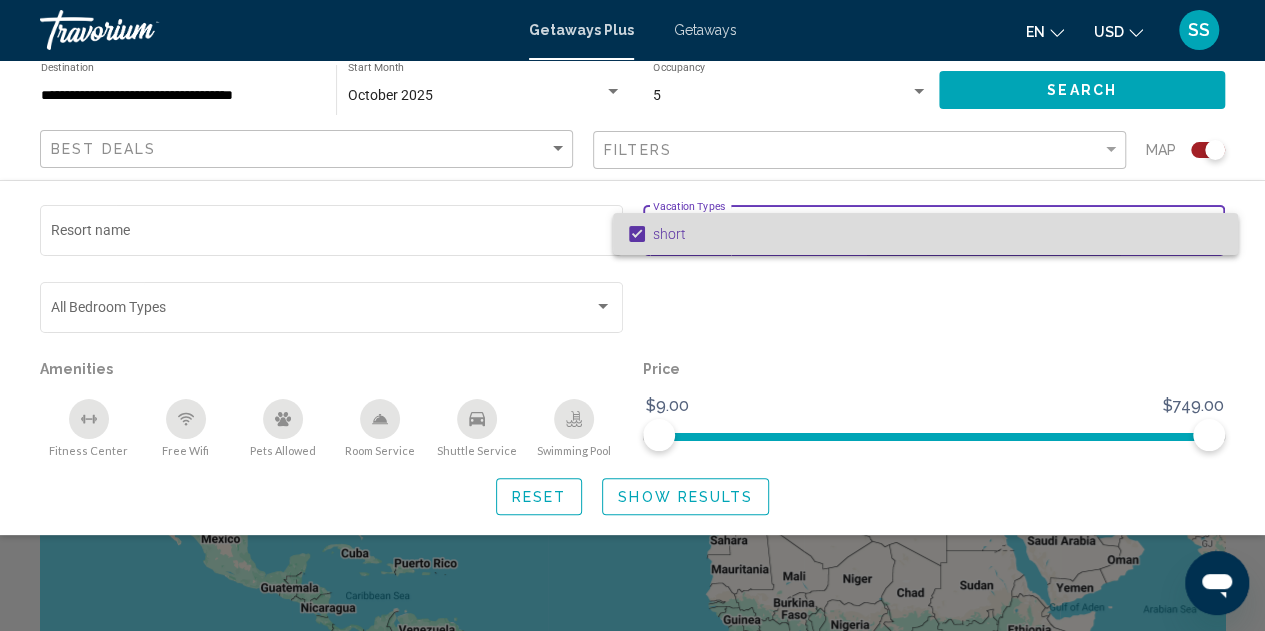 click on "short" at bounding box center (937, 234) 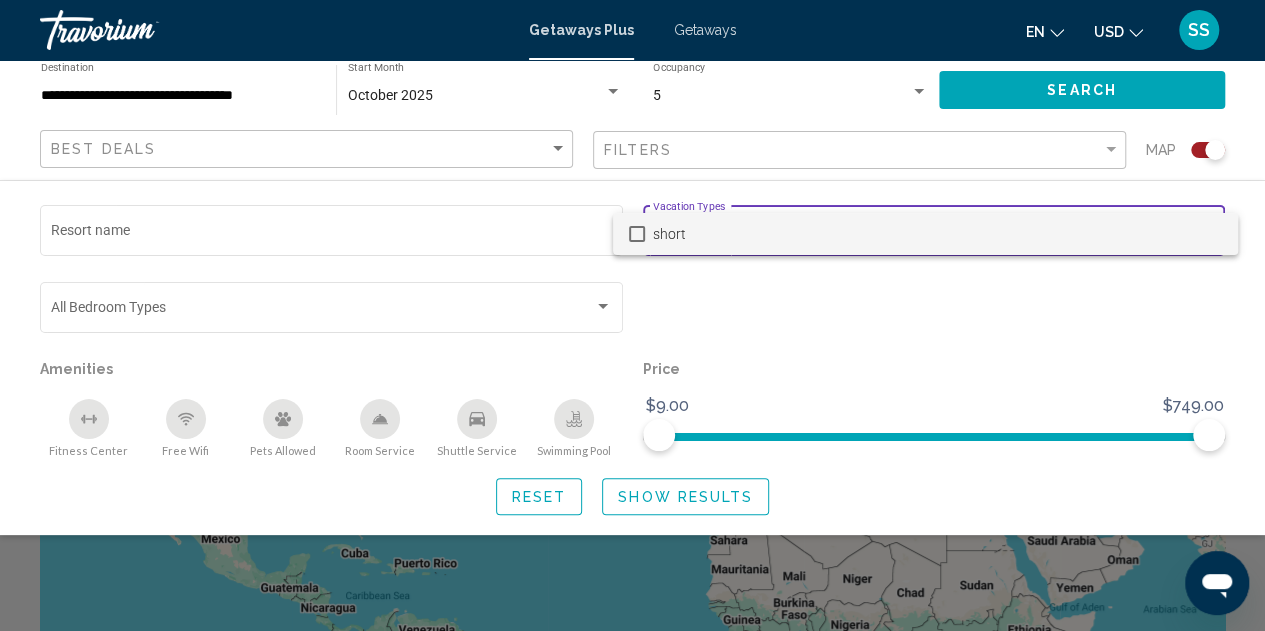 click at bounding box center [632, 315] 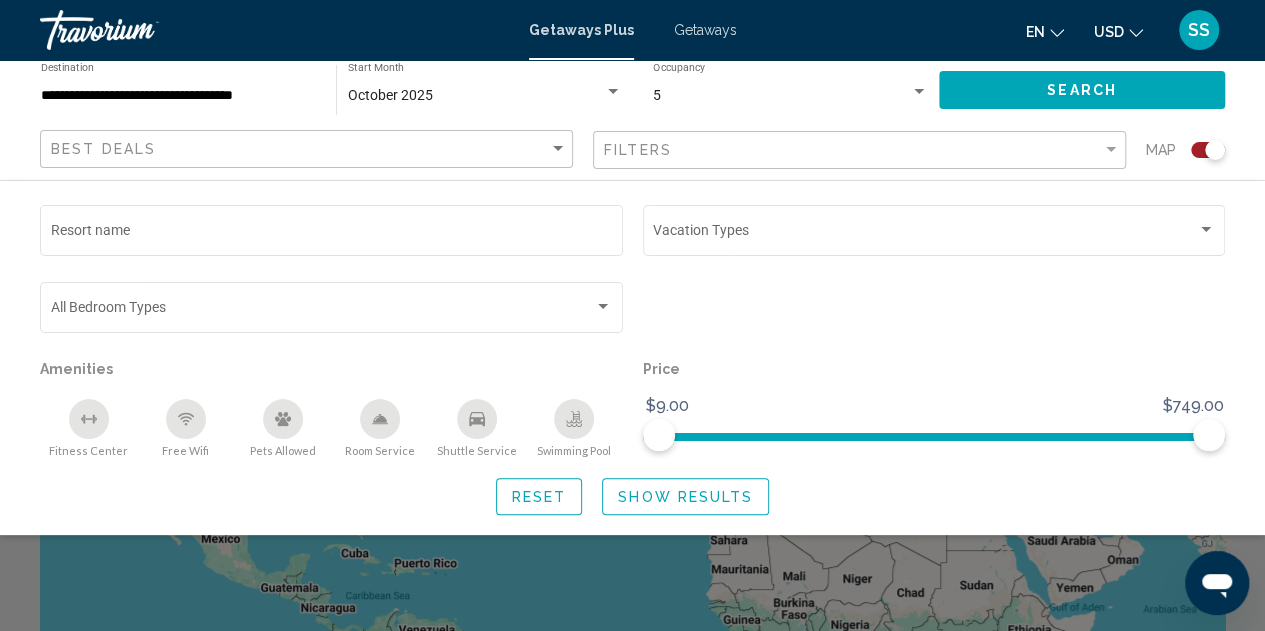 click 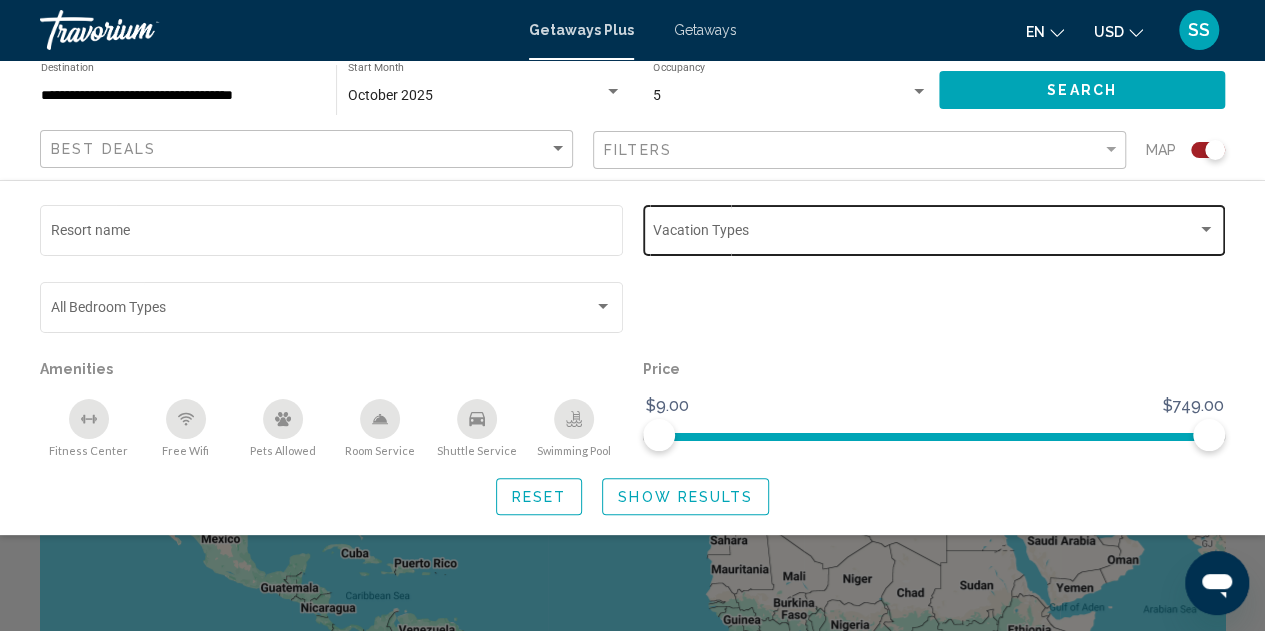 click on "Vacation Types All Vacation Types" 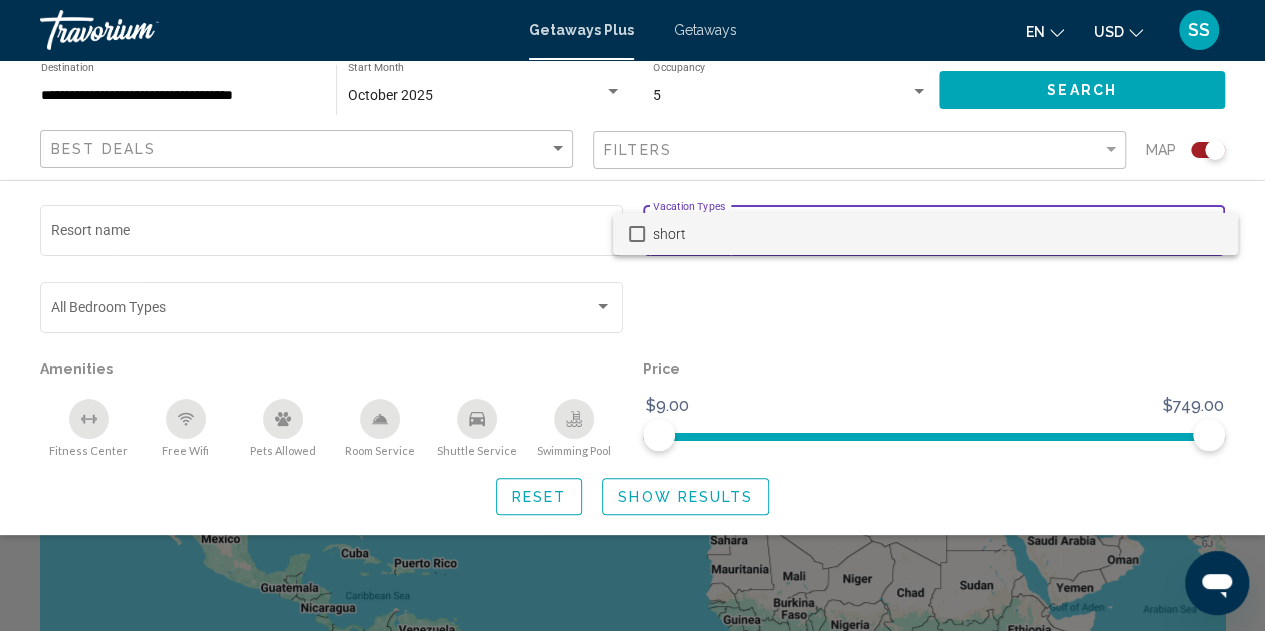 click at bounding box center [632, 315] 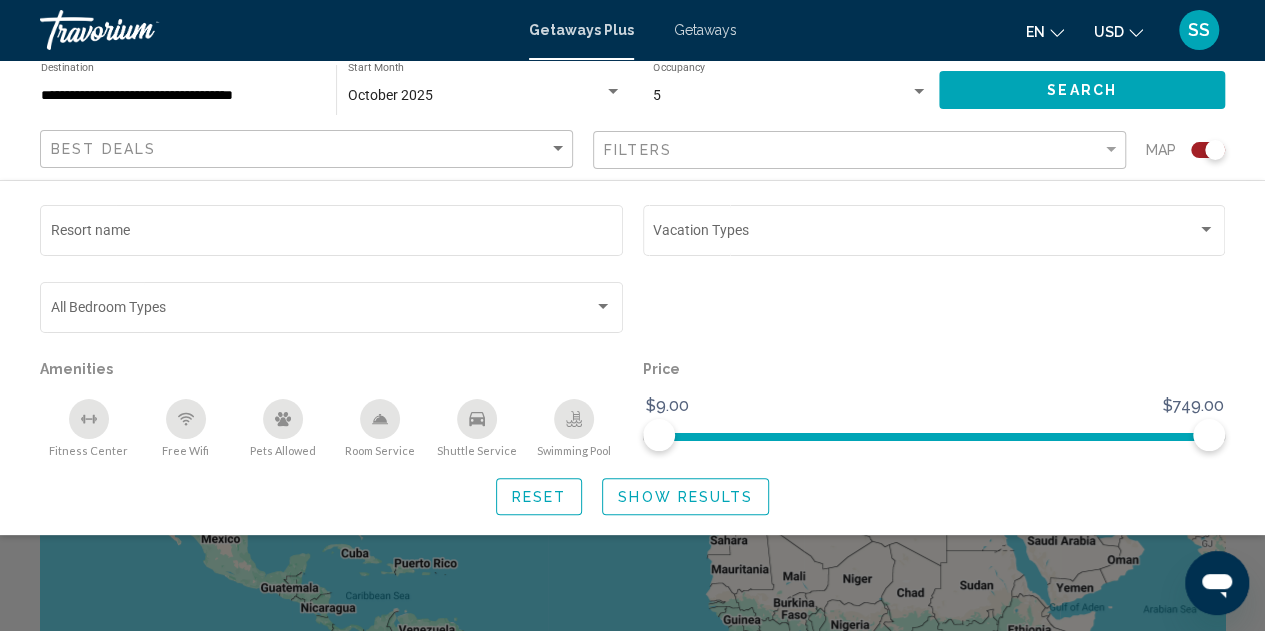 click on "Show Results" 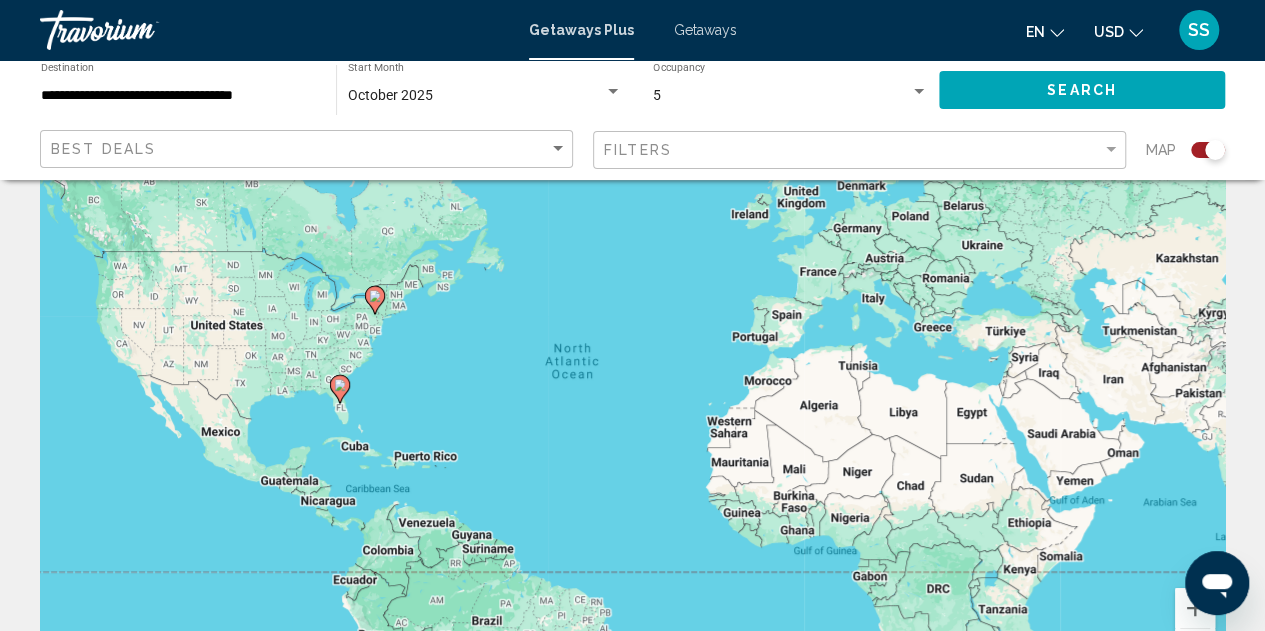 scroll, scrollTop: 0, scrollLeft: 0, axis: both 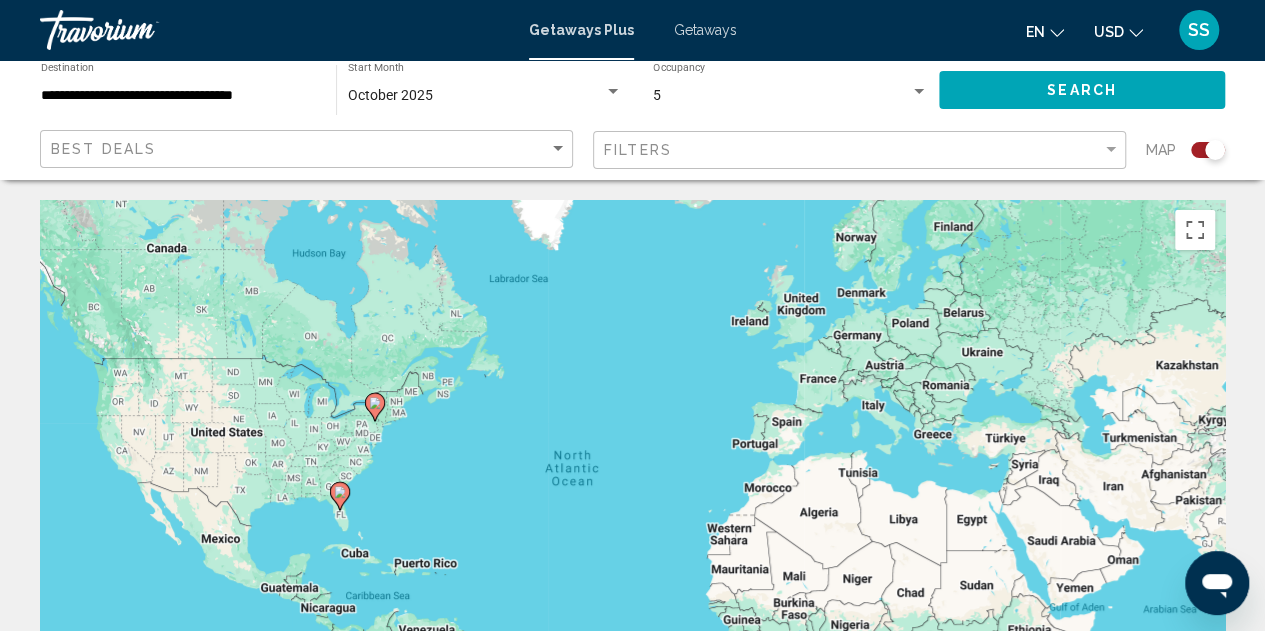 click on "5" at bounding box center [781, 96] 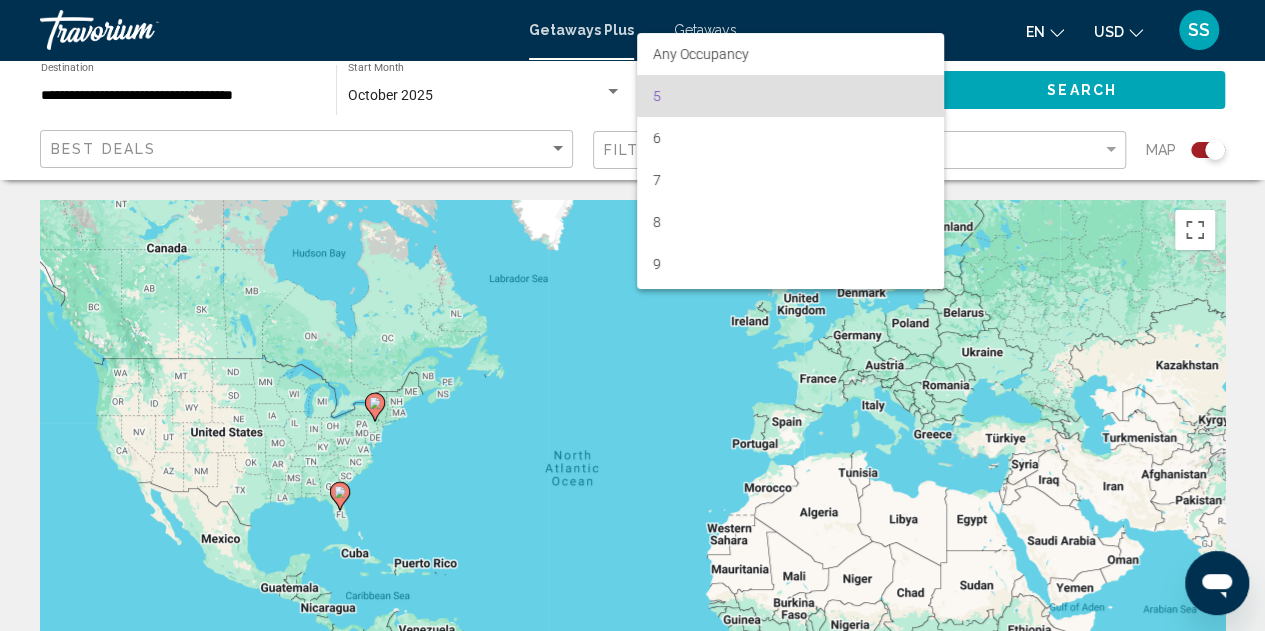 click on "5" at bounding box center (790, 96) 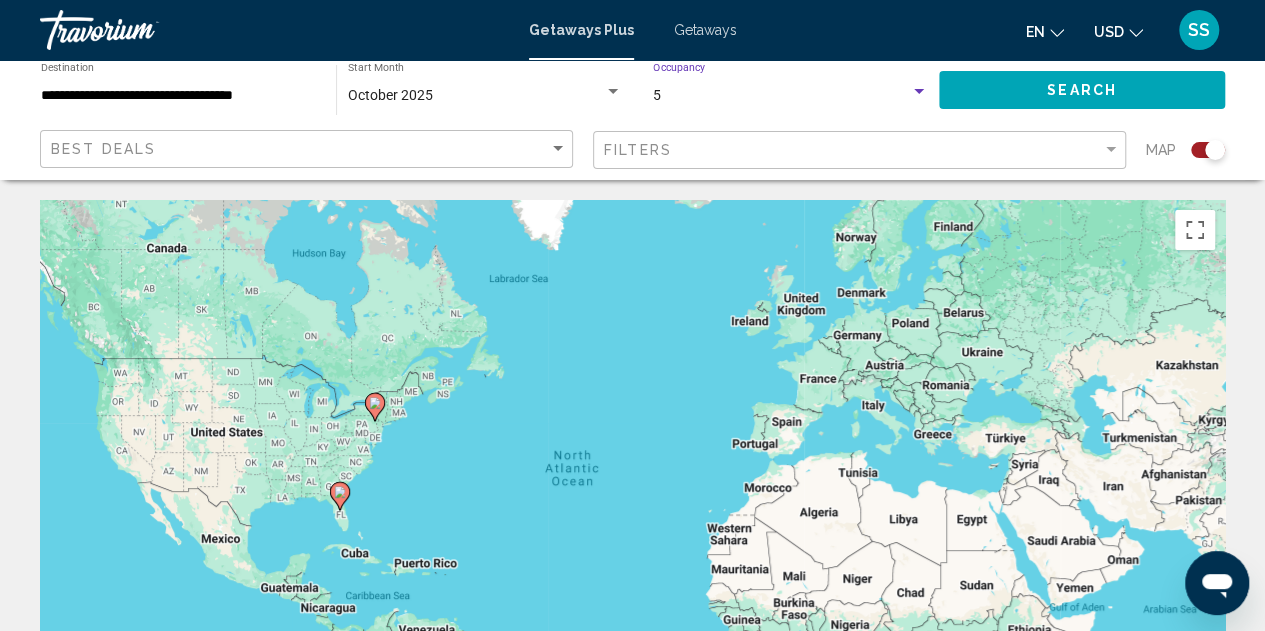 click on "5" at bounding box center [781, 96] 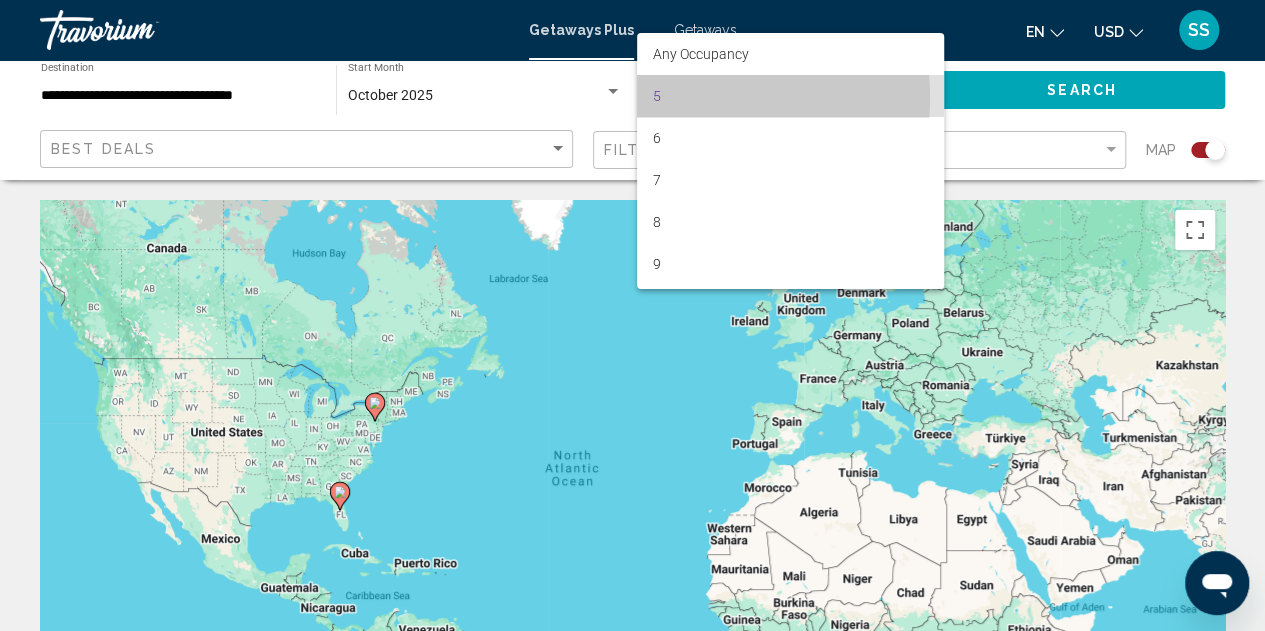 click on "5" at bounding box center [790, 96] 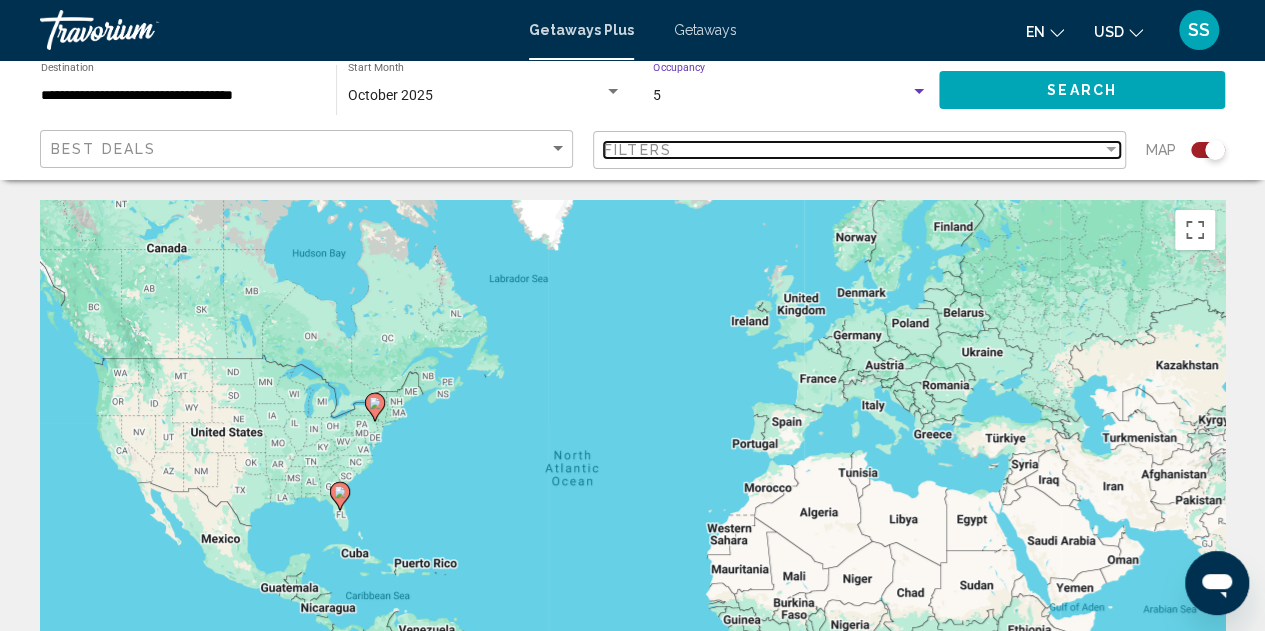 click on "Filters" at bounding box center (853, 150) 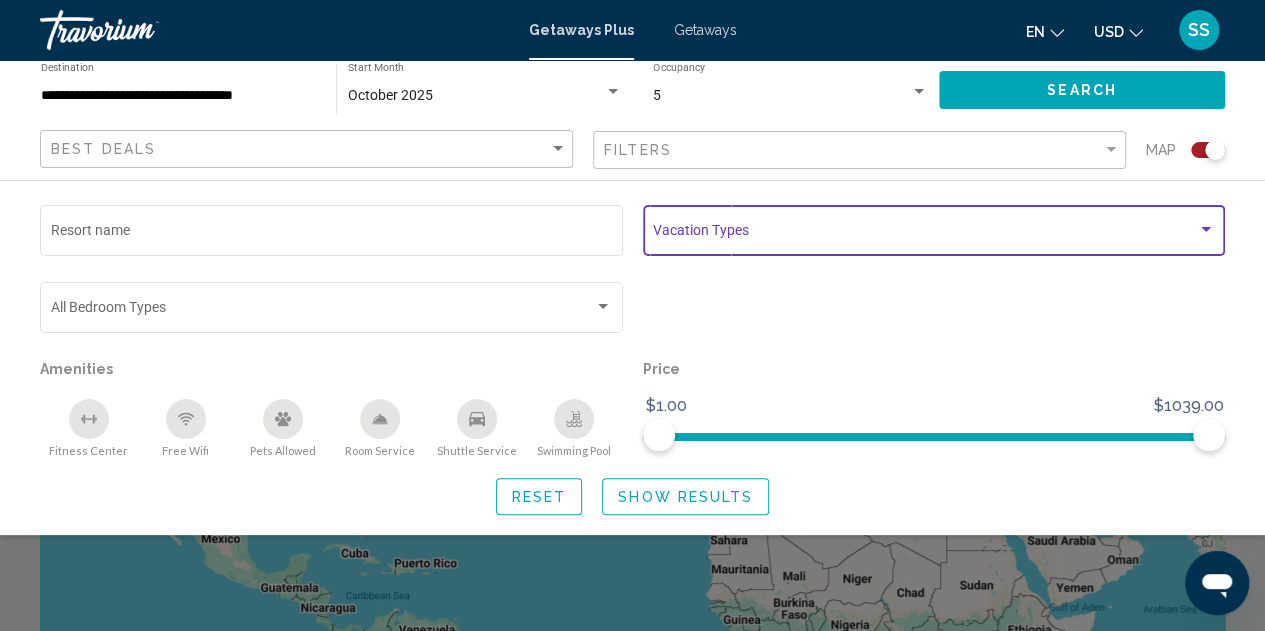click at bounding box center [925, 234] 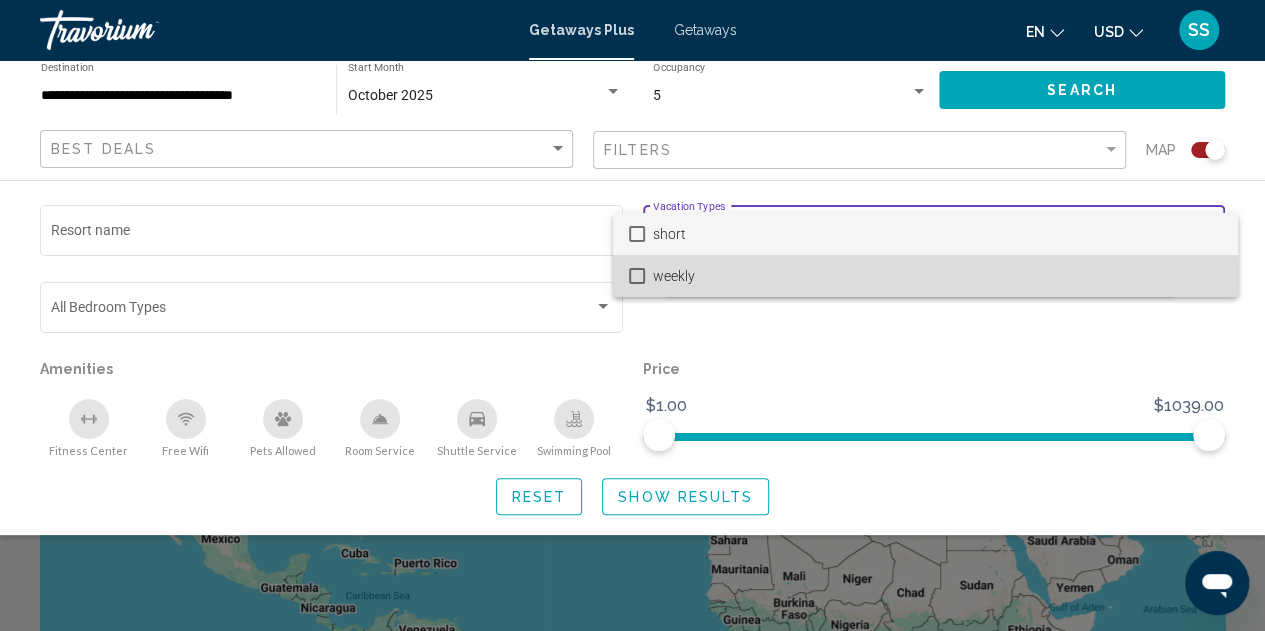 click on "weekly" at bounding box center [937, 276] 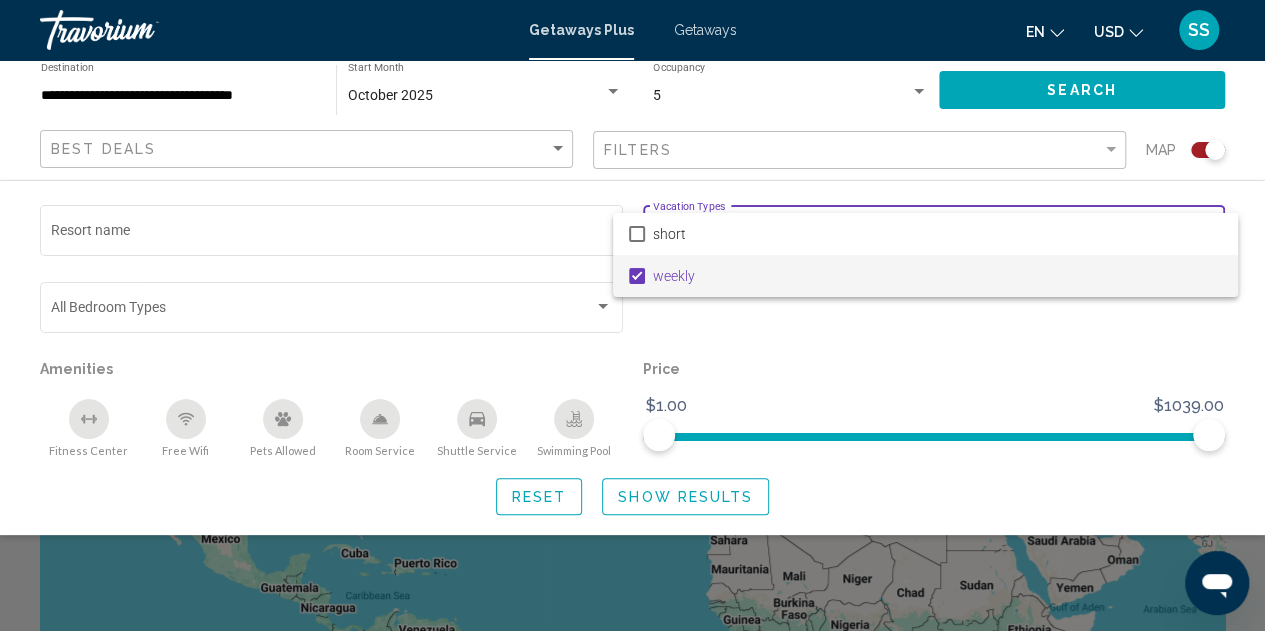click at bounding box center (632, 315) 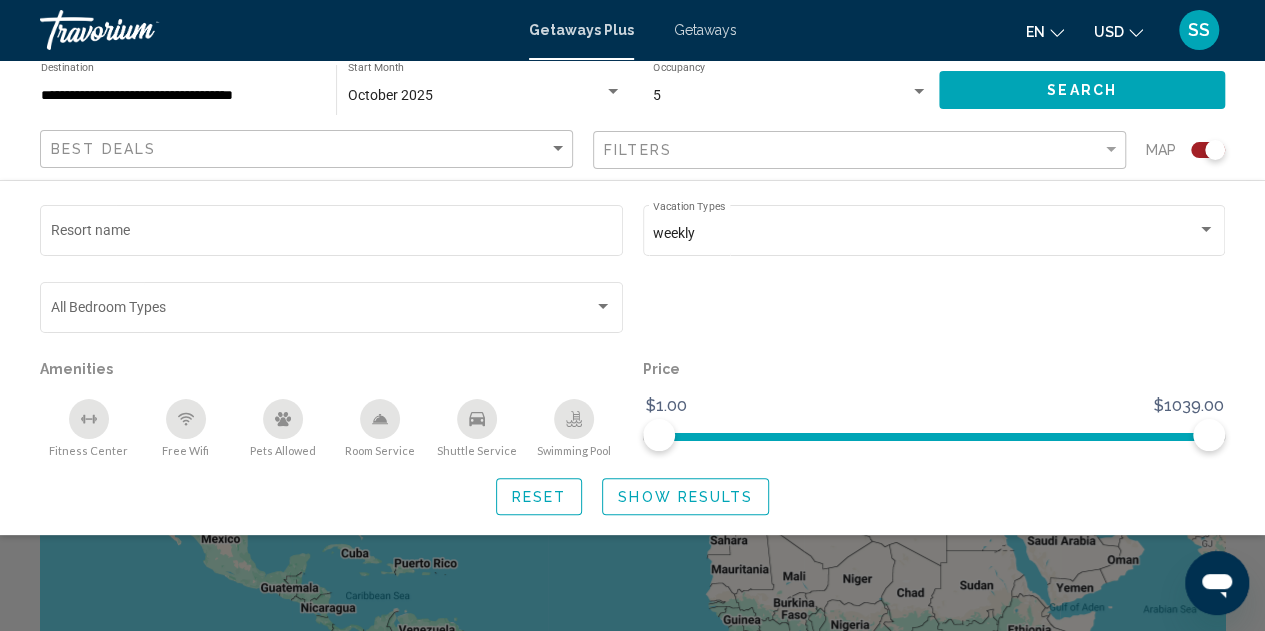 click on "Show Results" 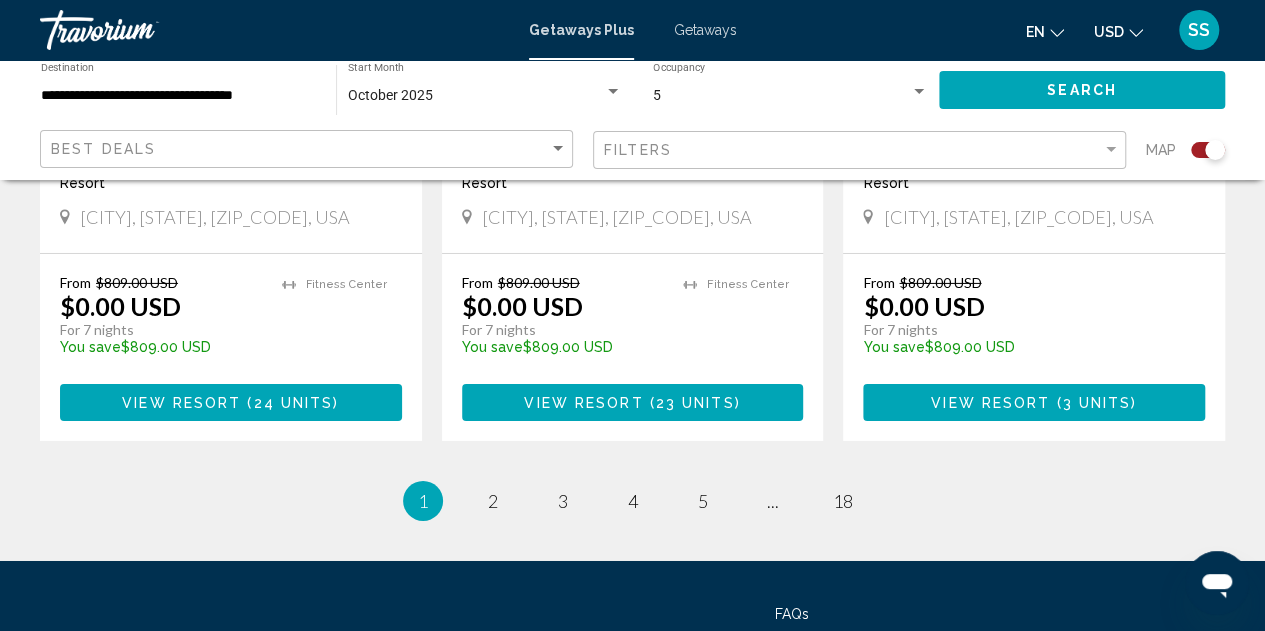 scroll, scrollTop: 3336, scrollLeft: 0, axis: vertical 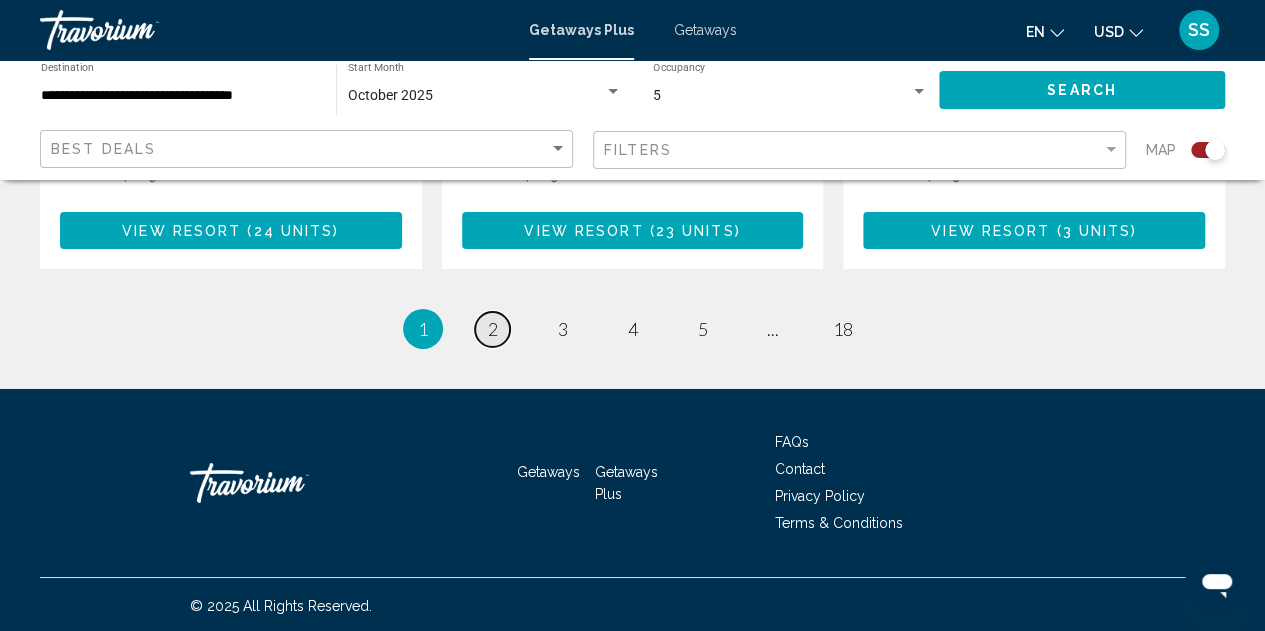 click on "page  2" at bounding box center [492, 329] 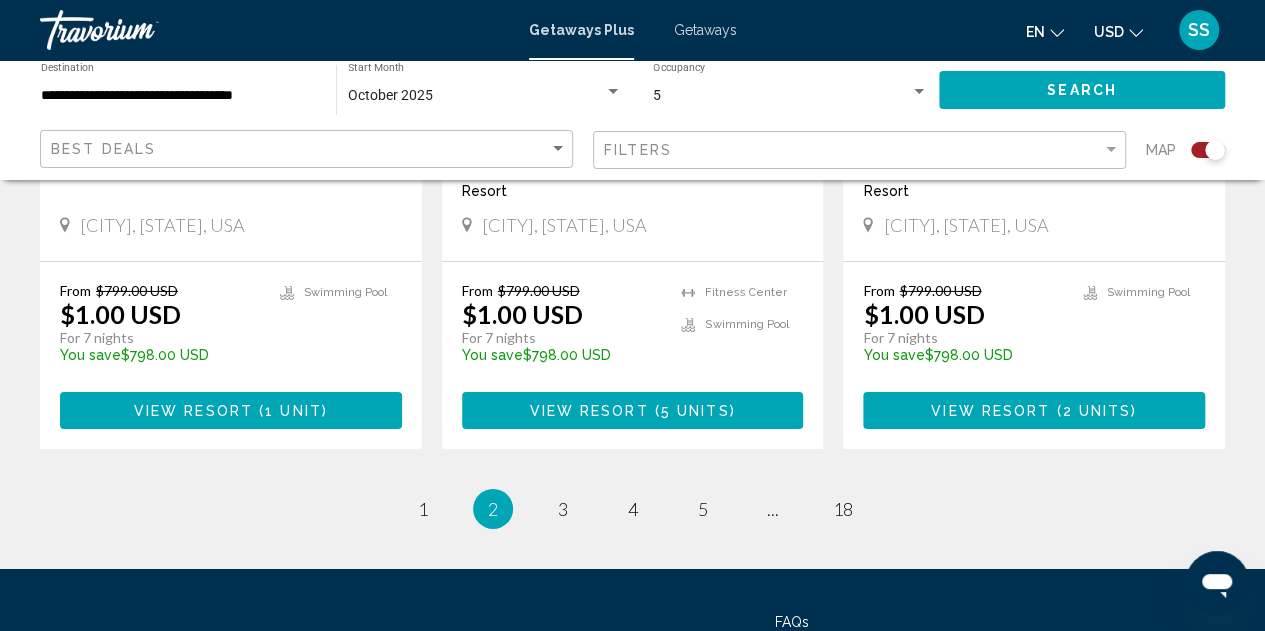 scroll, scrollTop: 3366, scrollLeft: 0, axis: vertical 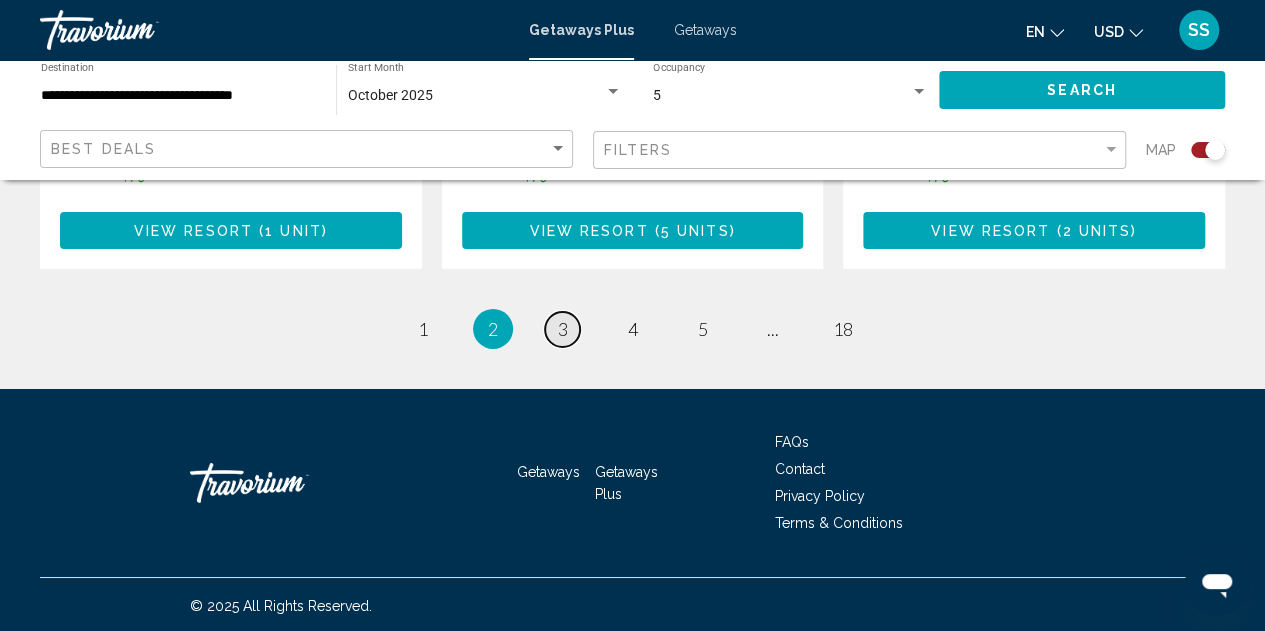 click on "page  3" at bounding box center [562, 329] 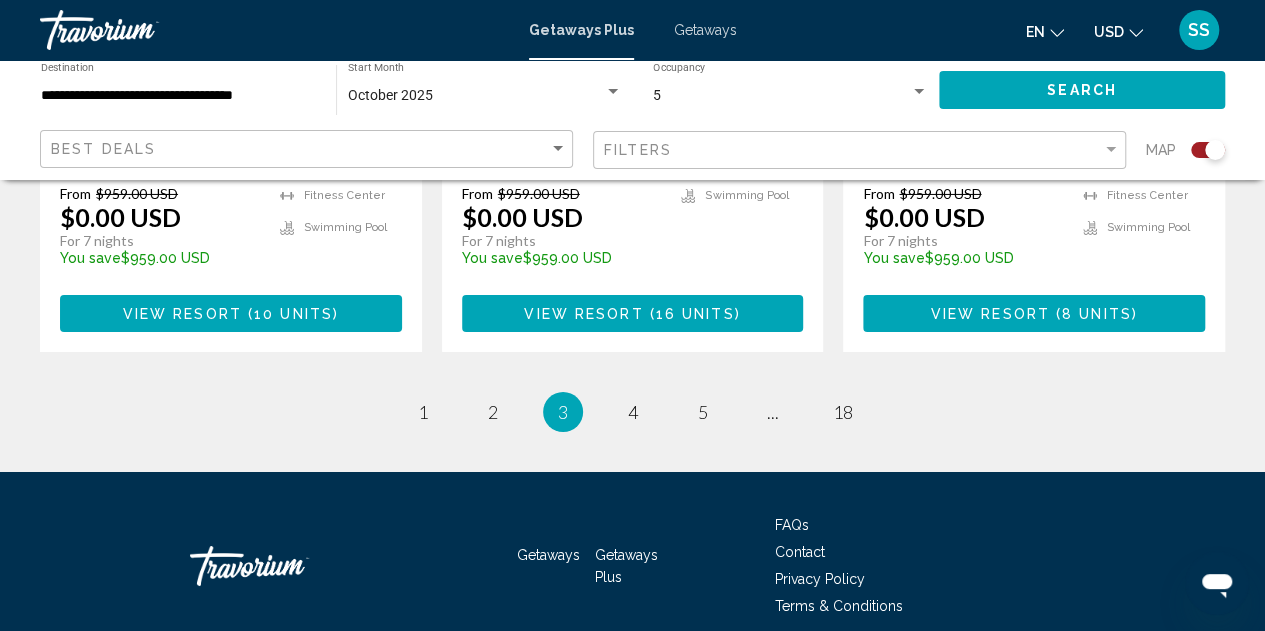 scroll, scrollTop: 3426, scrollLeft: 0, axis: vertical 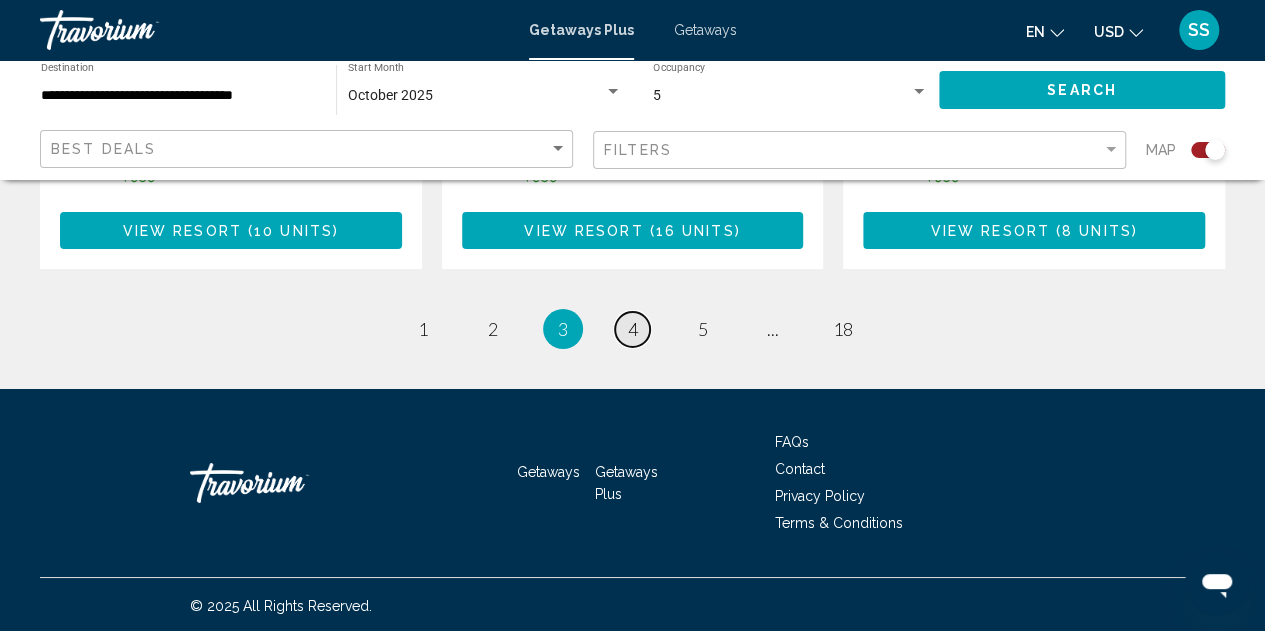 click on "4" at bounding box center (633, 329) 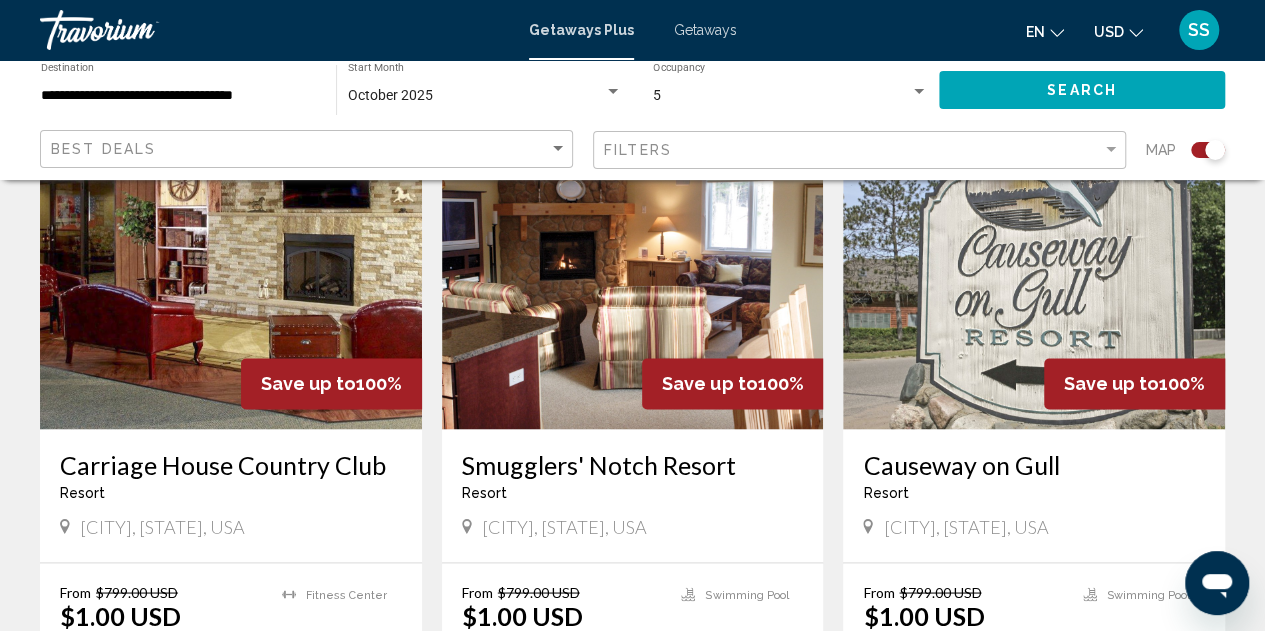 scroll, scrollTop: 1600, scrollLeft: 0, axis: vertical 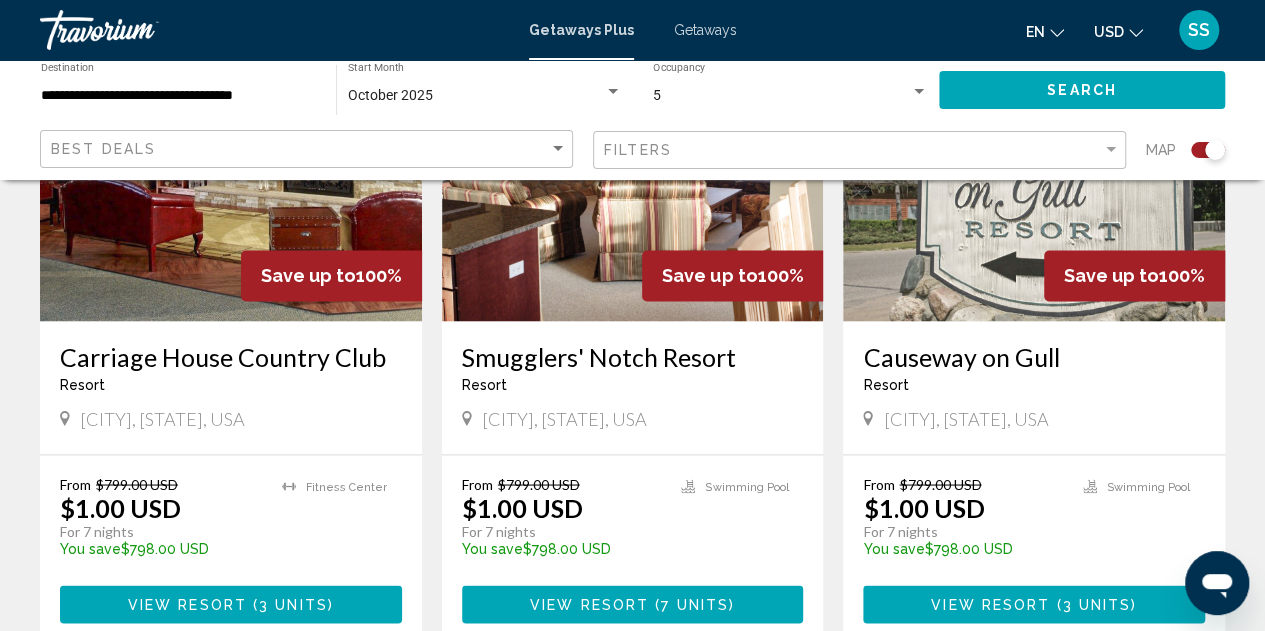 click on "Carriage House Country Club" at bounding box center [231, 356] 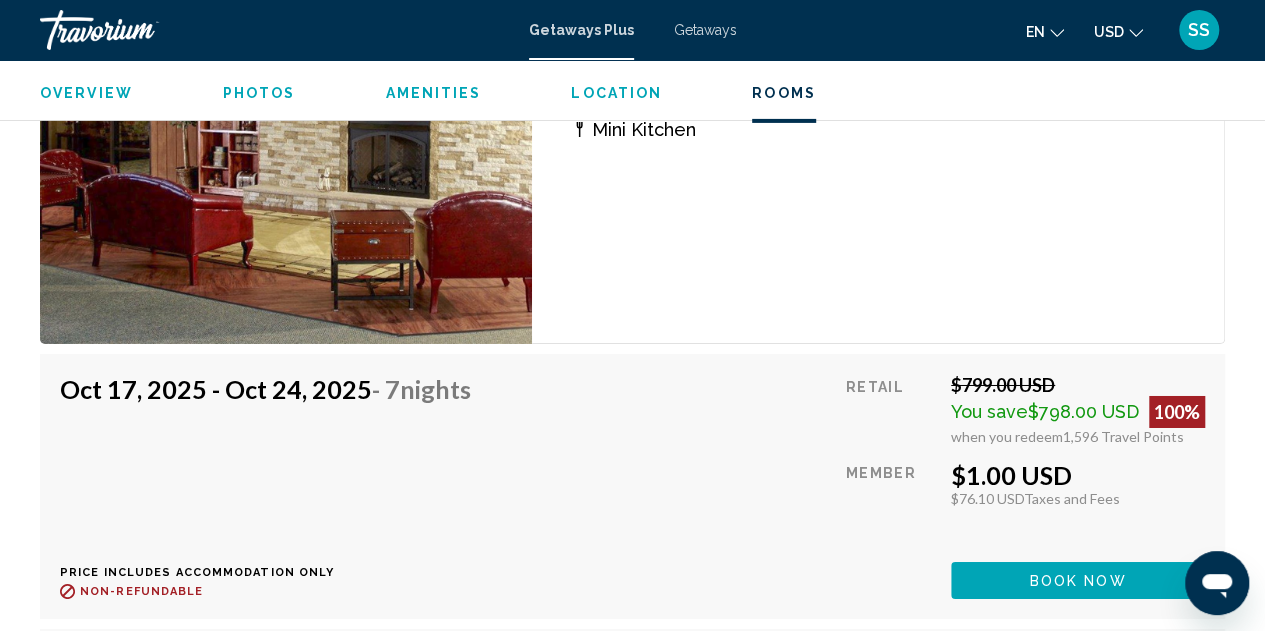 scroll, scrollTop: 3119, scrollLeft: 0, axis: vertical 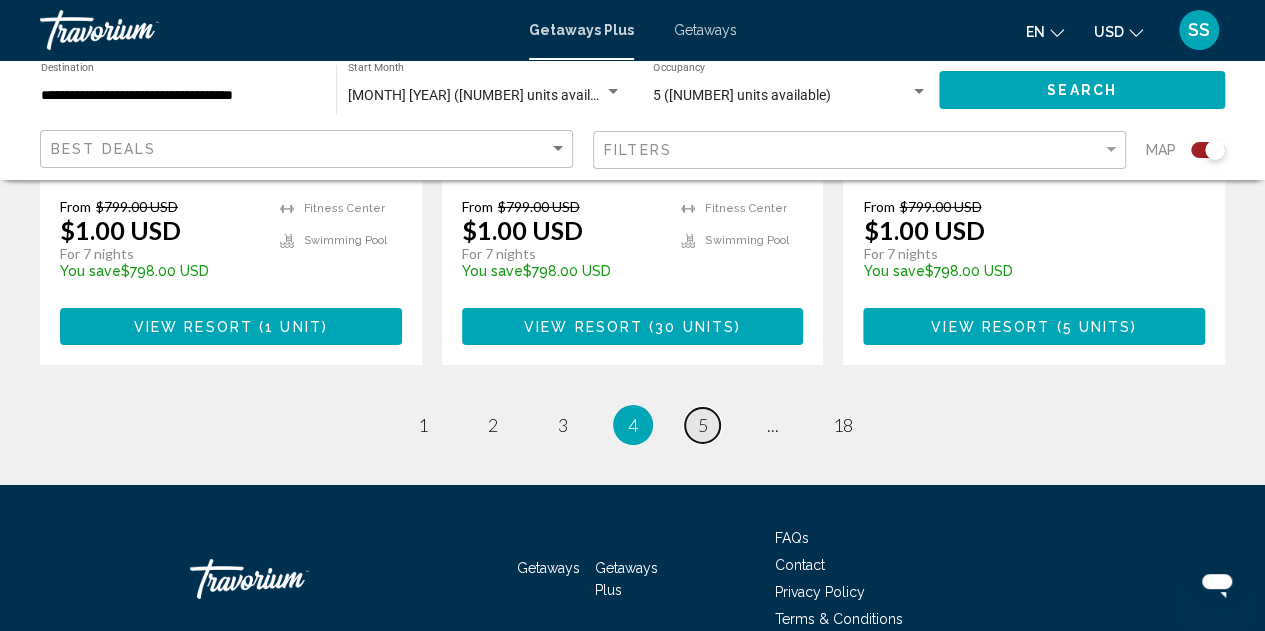 click on "5" at bounding box center [703, 425] 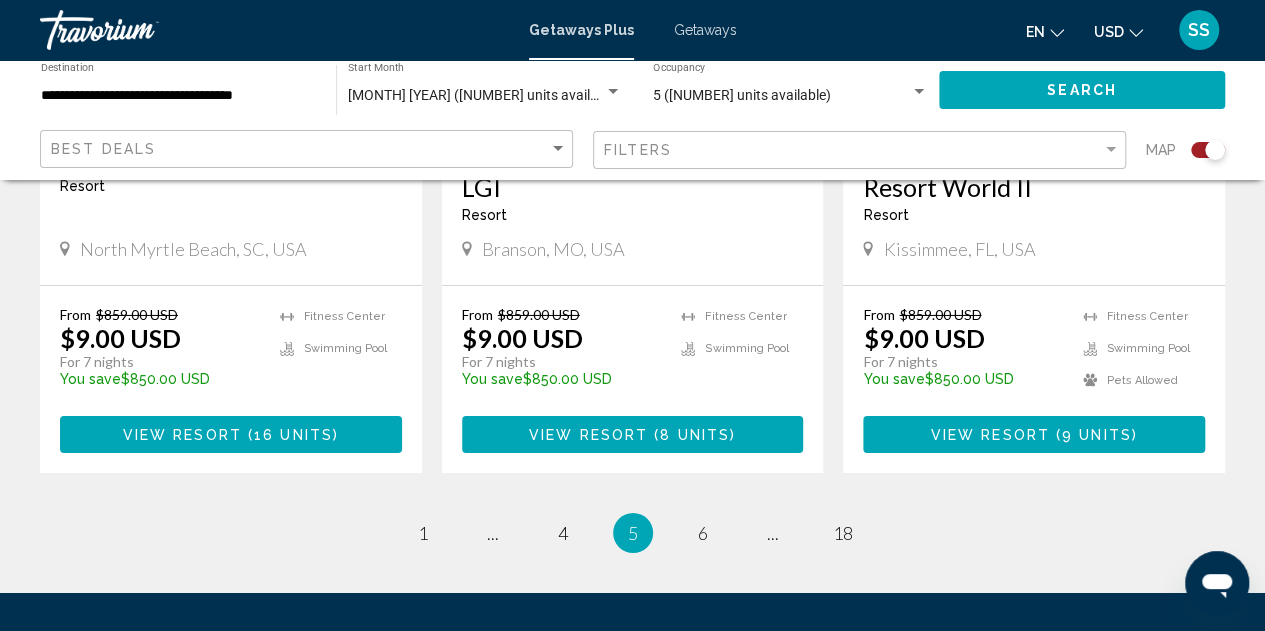 scroll, scrollTop: 3253, scrollLeft: 0, axis: vertical 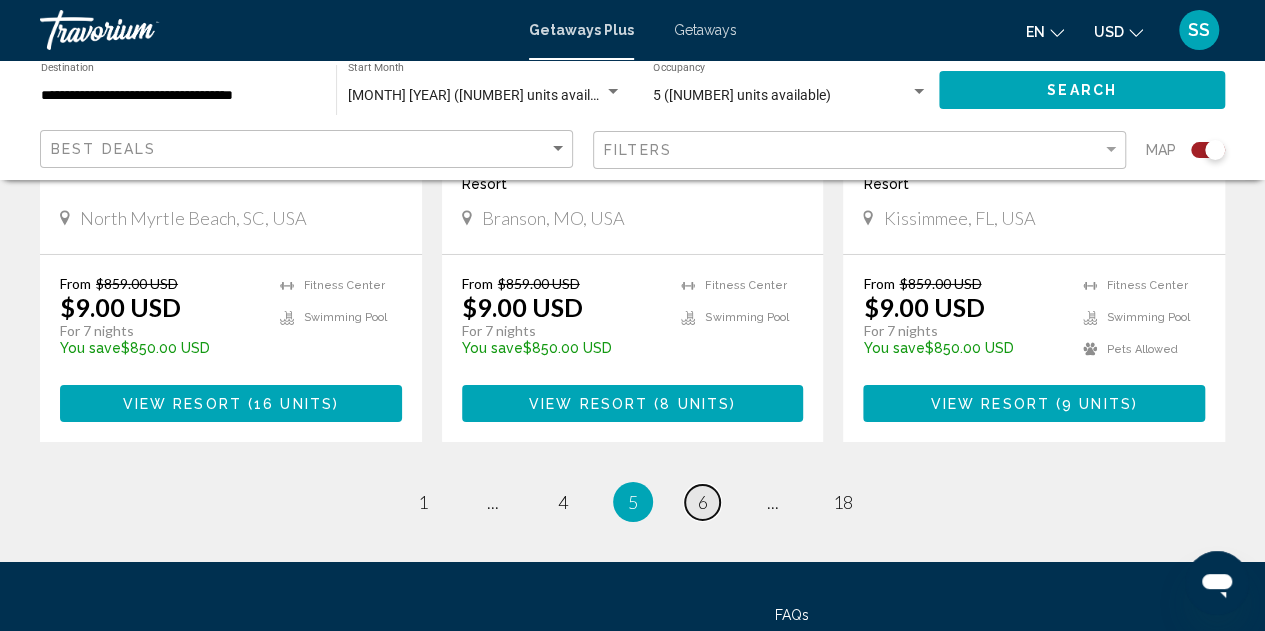 click on "page  6" at bounding box center [702, 502] 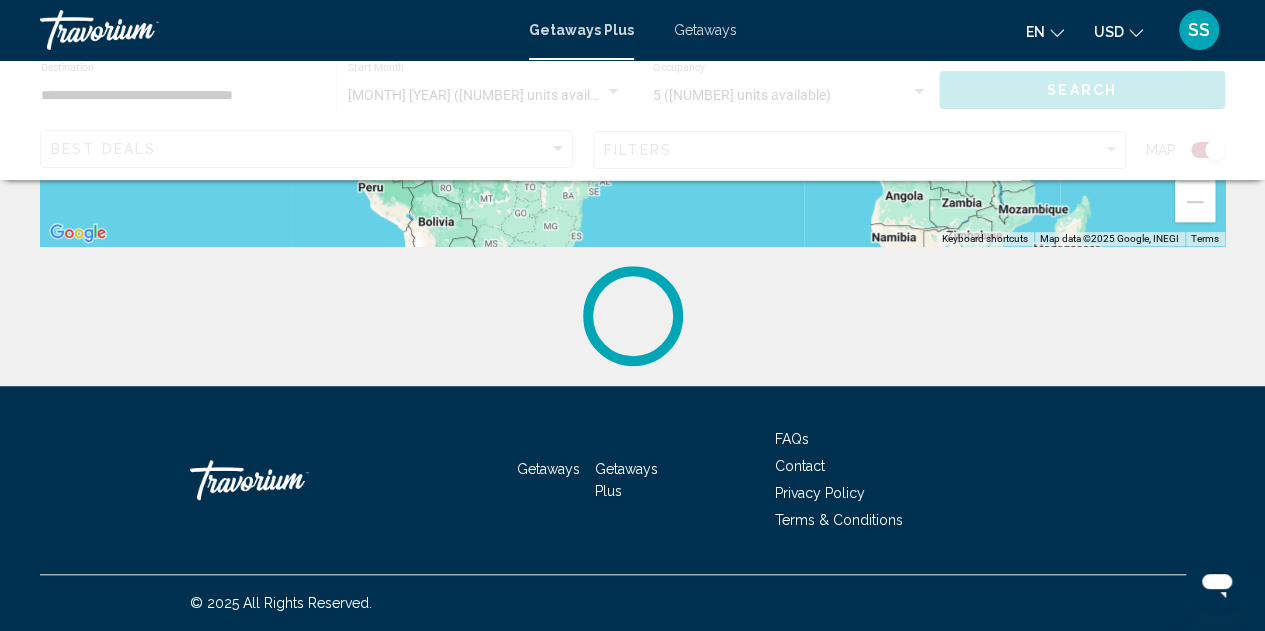 drag, startPoint x: 692, startPoint y: 507, endPoint x: 684, endPoint y: 493, distance: 16.124516 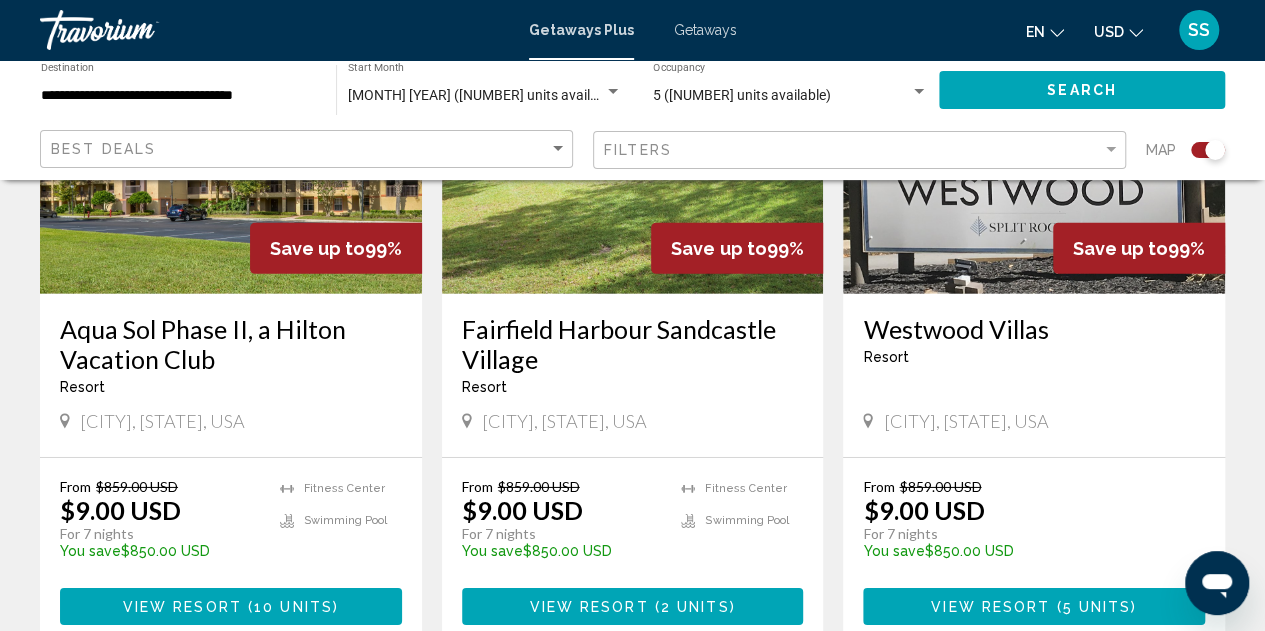 scroll, scrollTop: 2967, scrollLeft: 0, axis: vertical 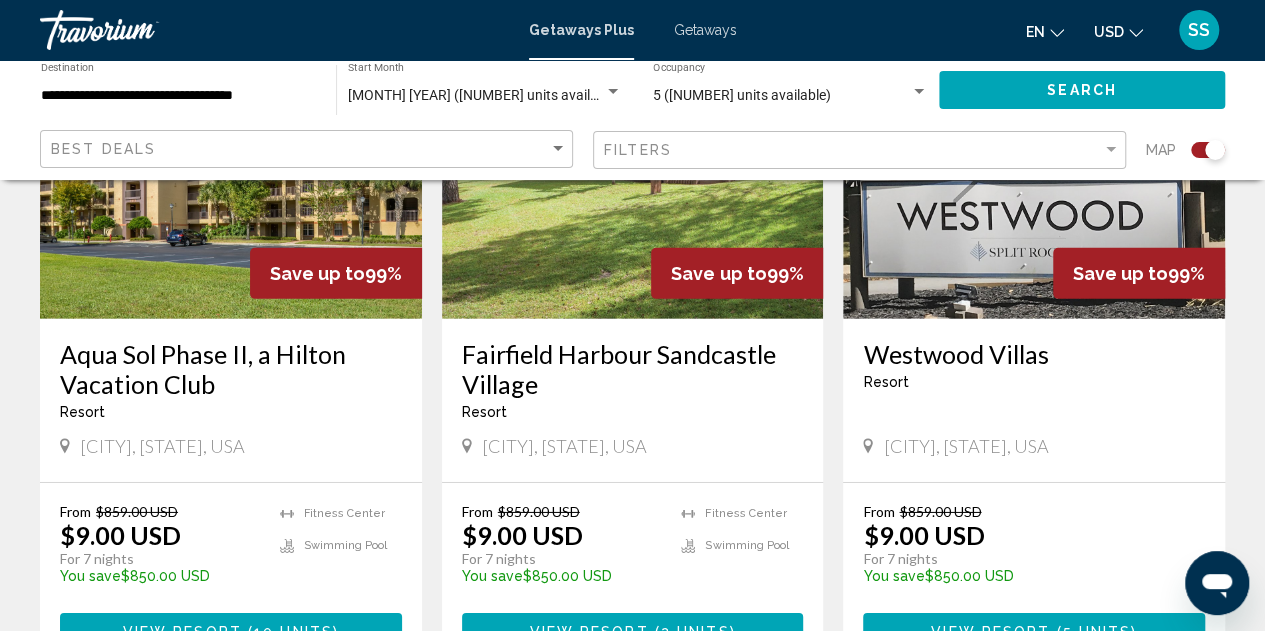 click on "Fairfield Harbour Sandcastle Village" at bounding box center [633, 369] 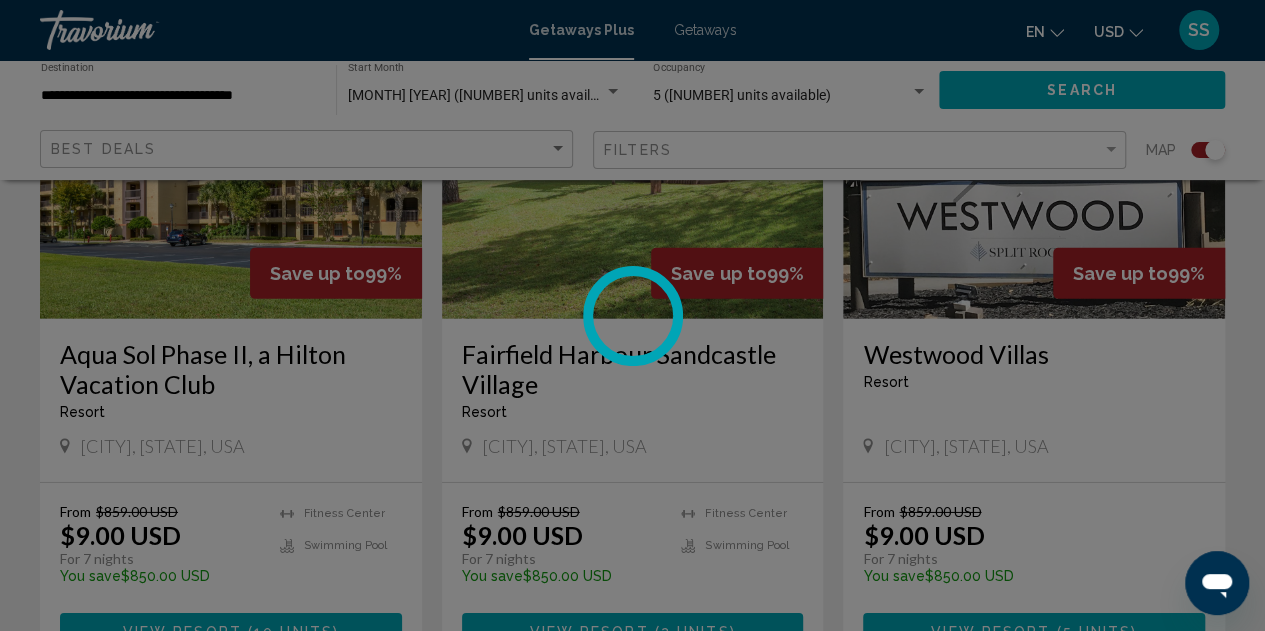click at bounding box center [632, 315] 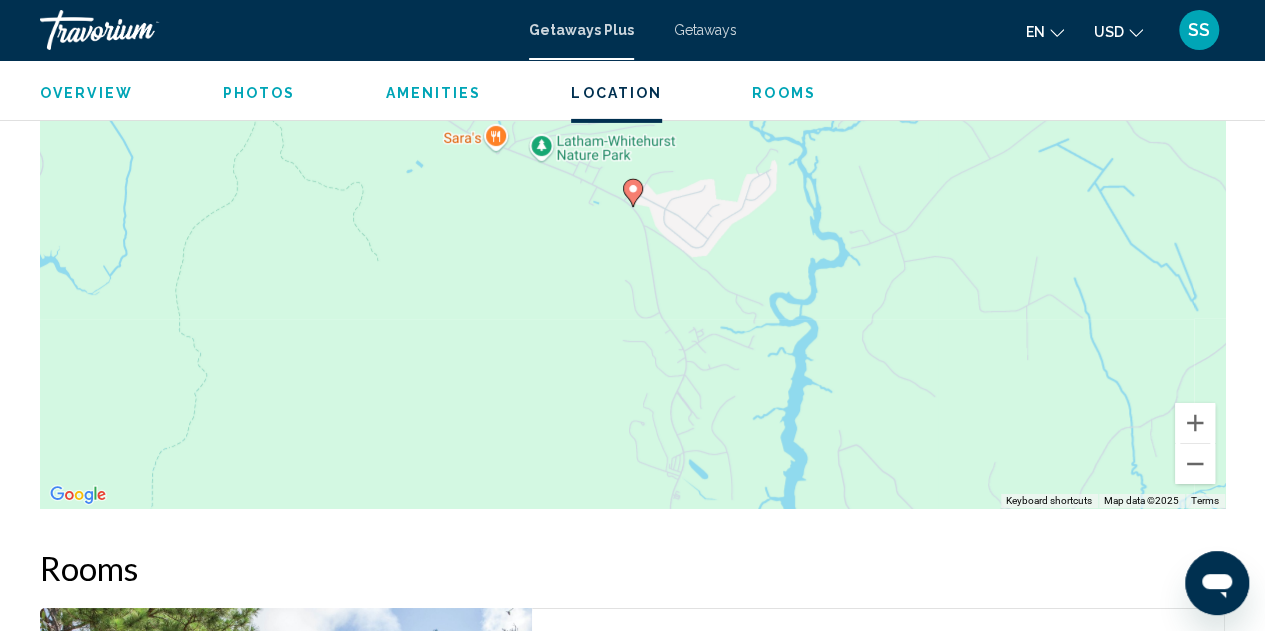 scroll, scrollTop: 3519, scrollLeft: 0, axis: vertical 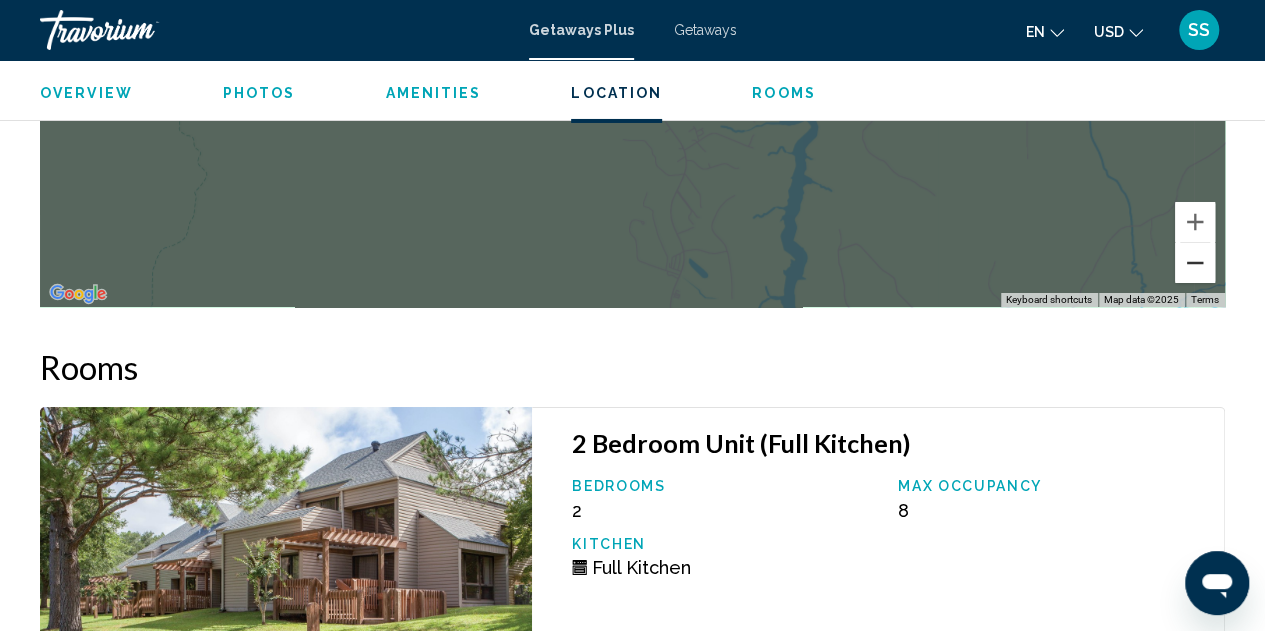 click at bounding box center (1195, 263) 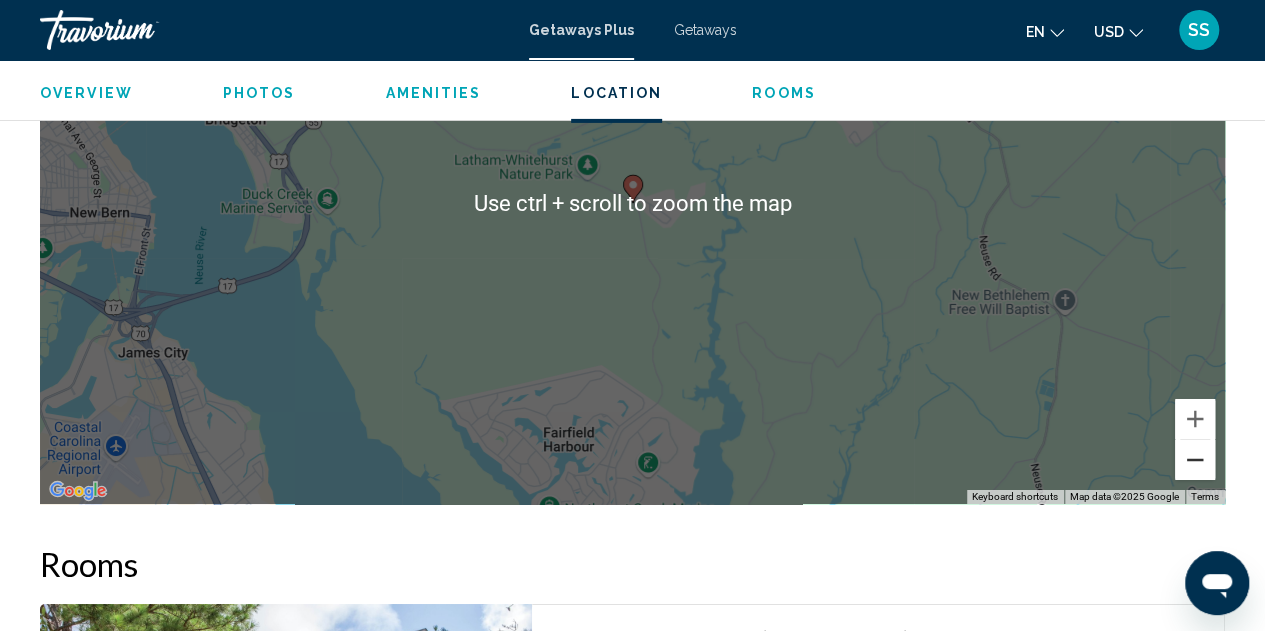 scroll, scrollTop: 3219, scrollLeft: 0, axis: vertical 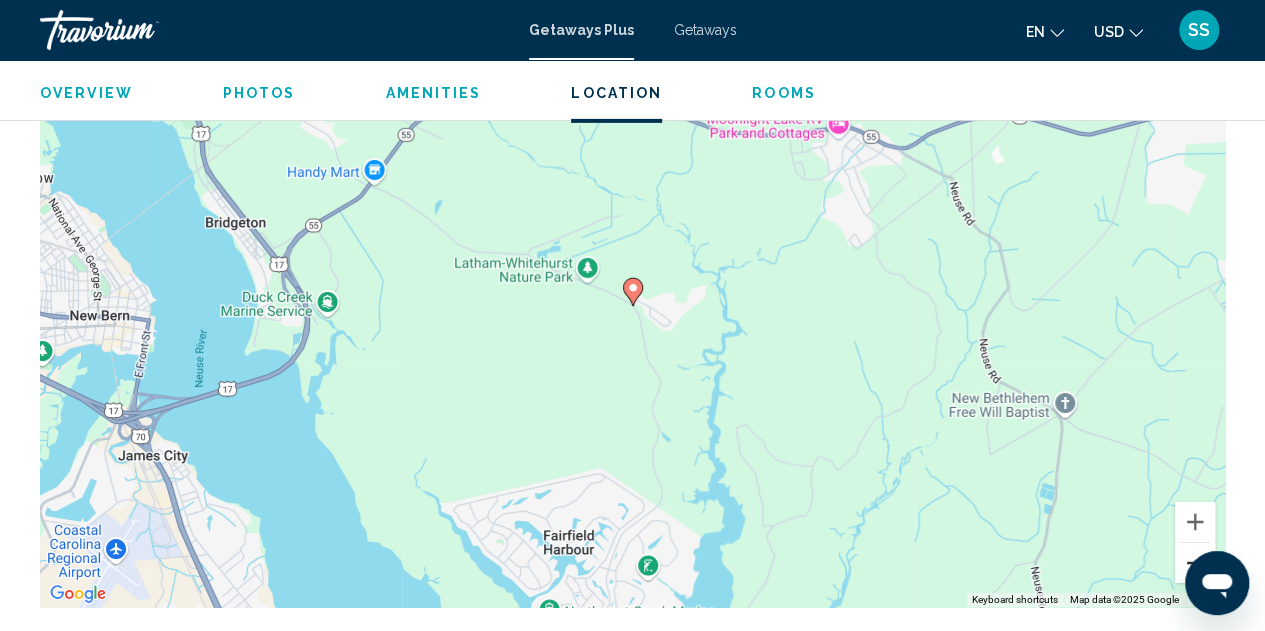click at bounding box center [1195, 563] 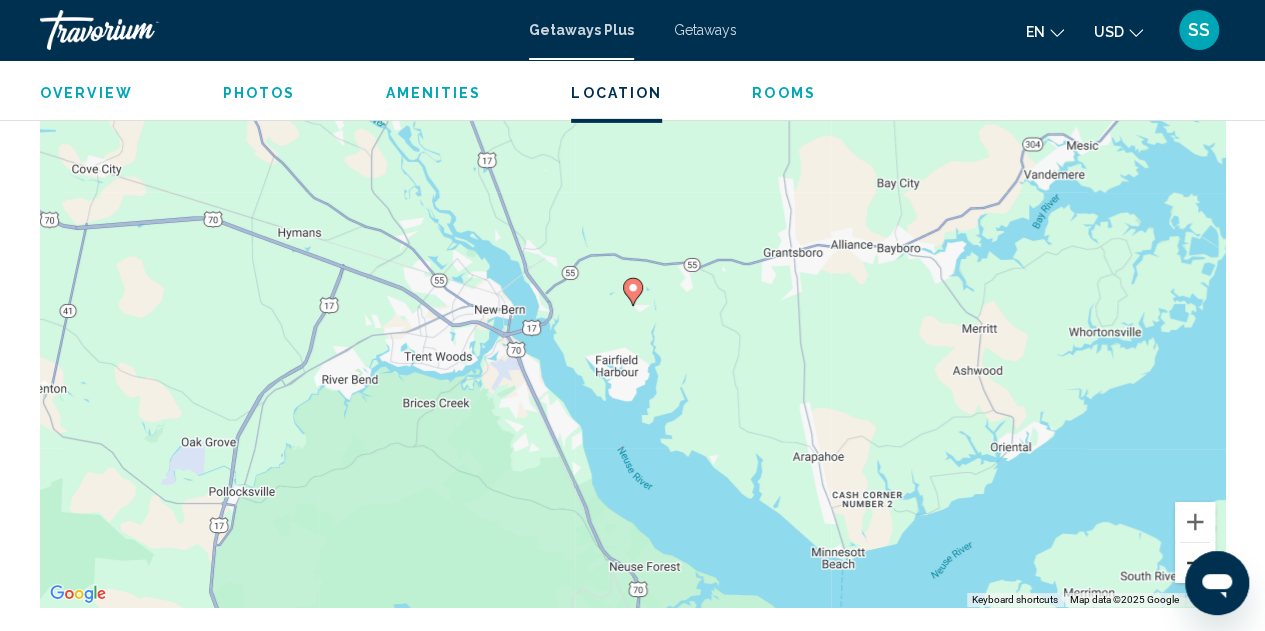 click at bounding box center (1195, 563) 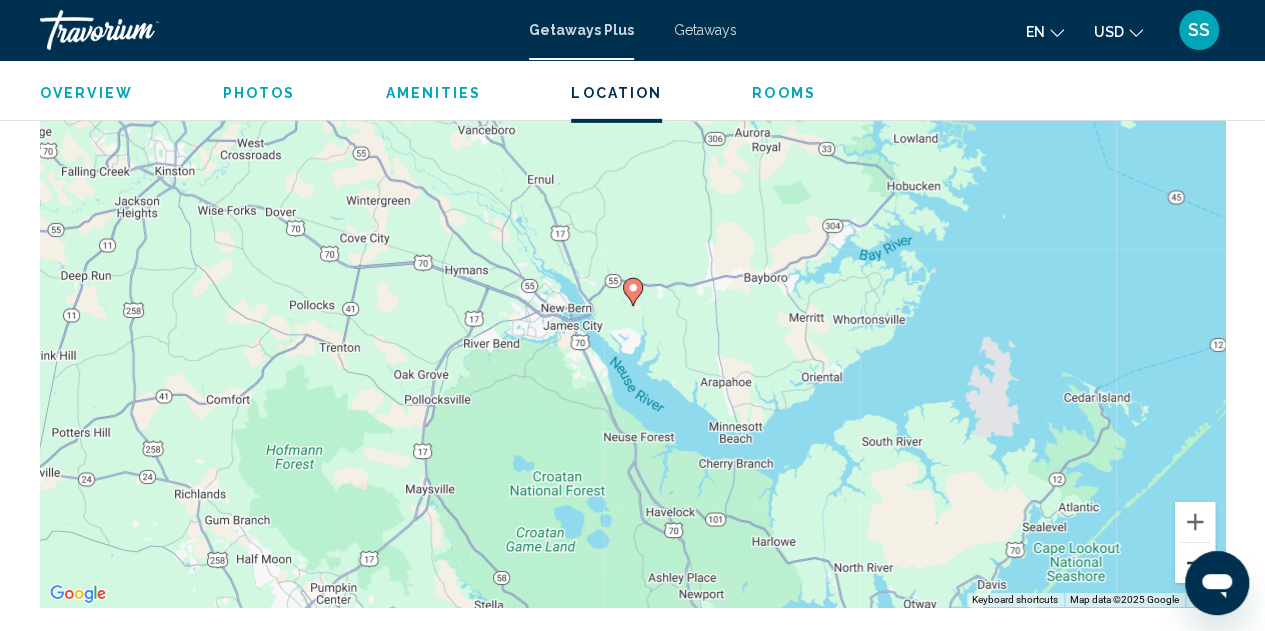 click at bounding box center [1195, 563] 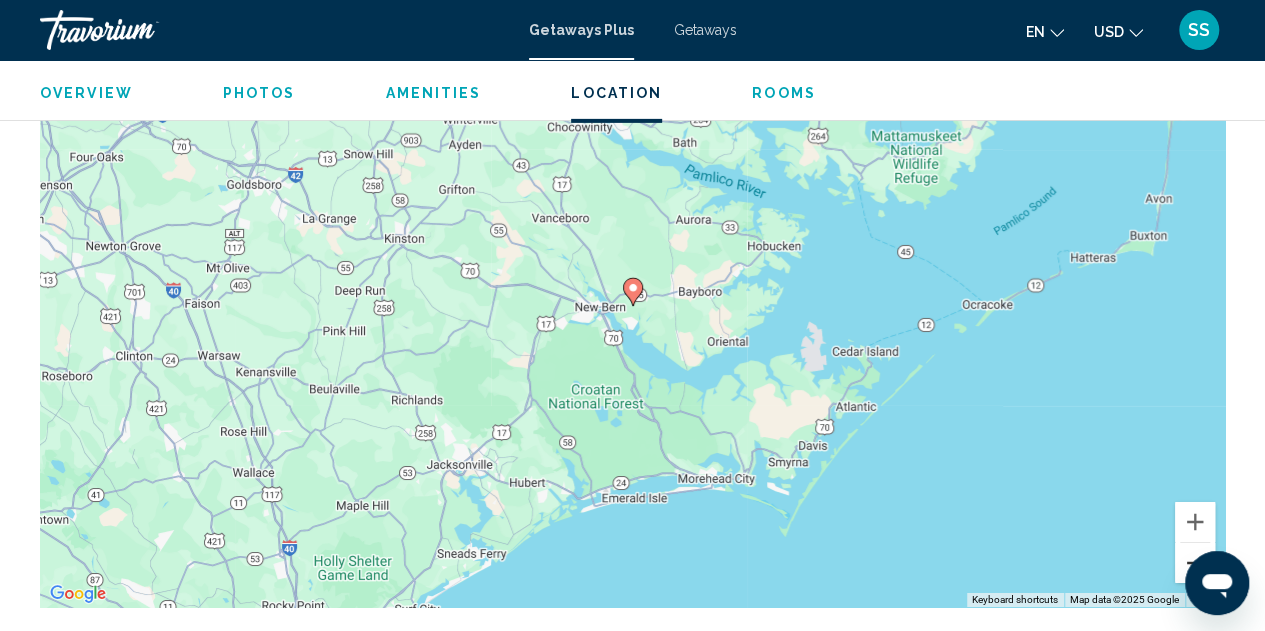 click at bounding box center (1195, 563) 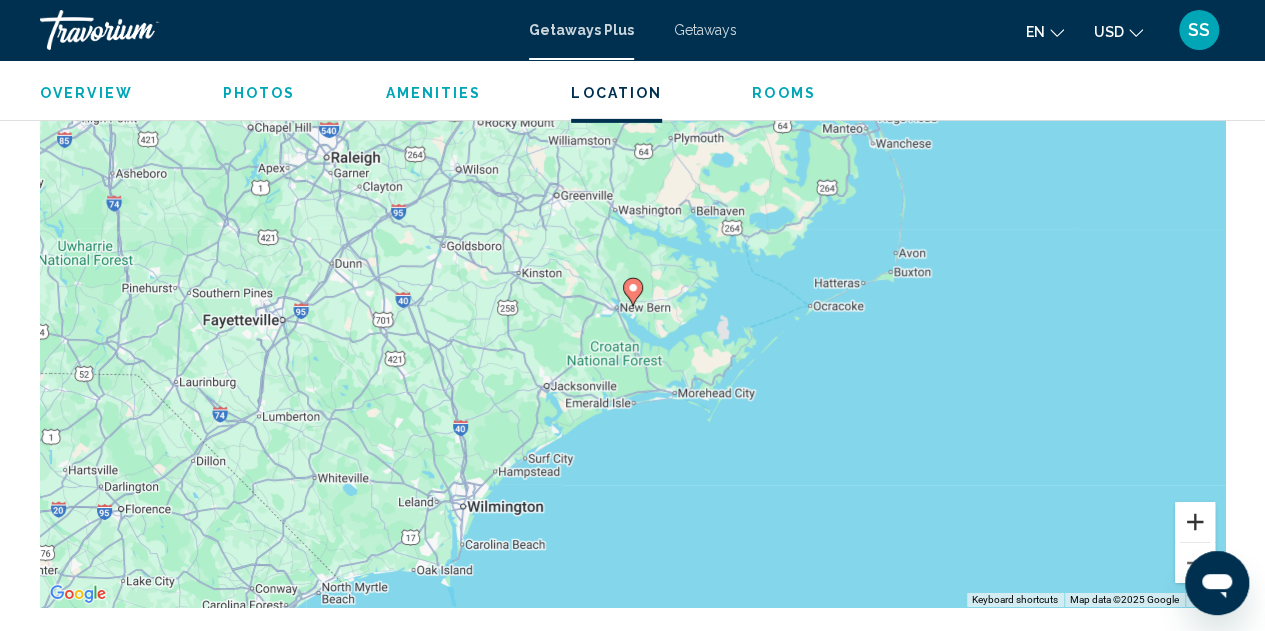 click at bounding box center (1195, 522) 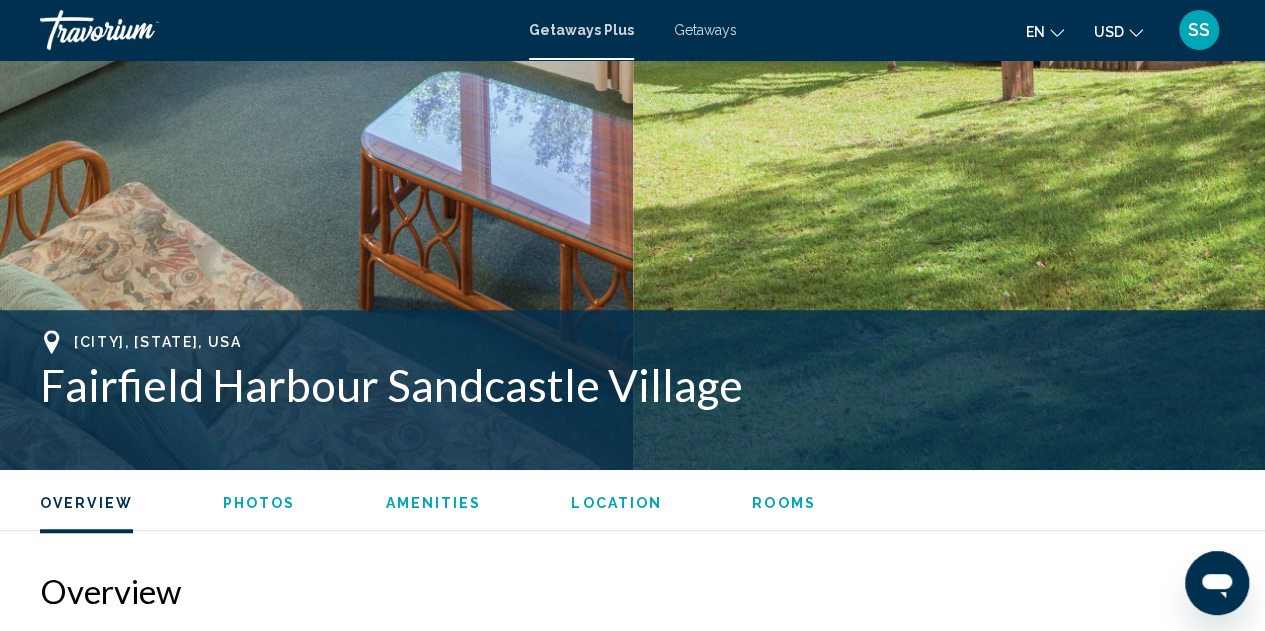 scroll, scrollTop: 538, scrollLeft: 0, axis: vertical 